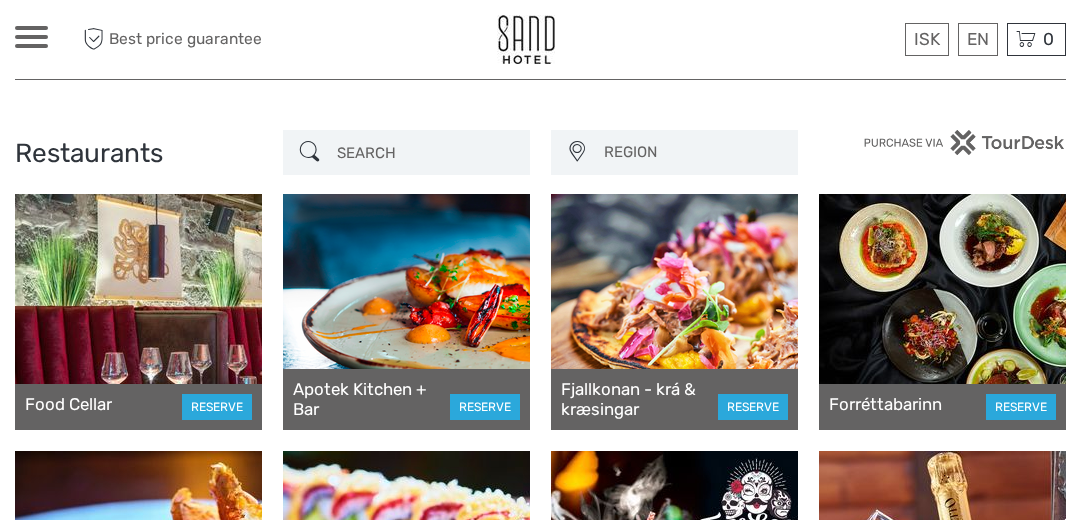 scroll, scrollTop: 6800, scrollLeft: 0, axis: vertical 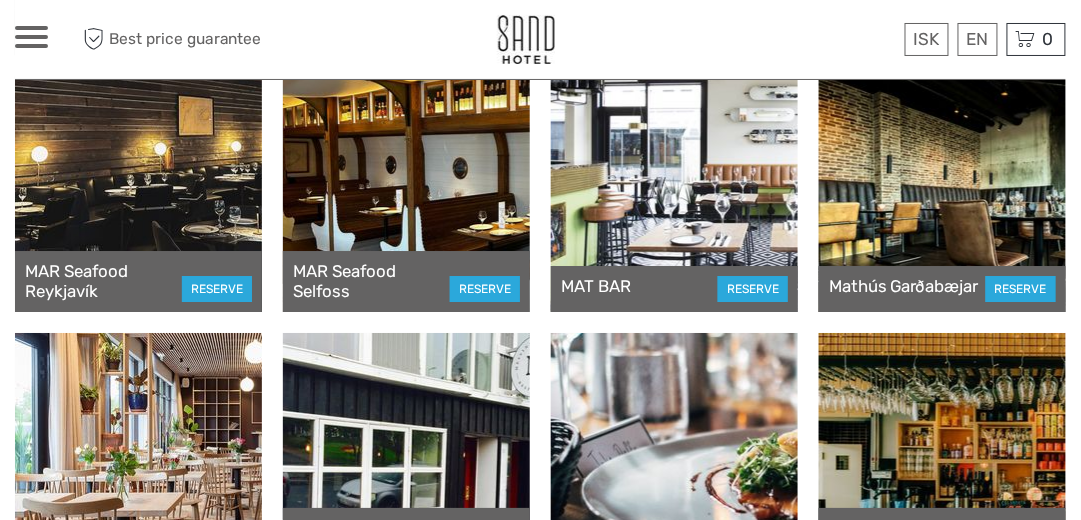 click on "MAR Seafood Reykjavík" at bounding box center [103, 281] 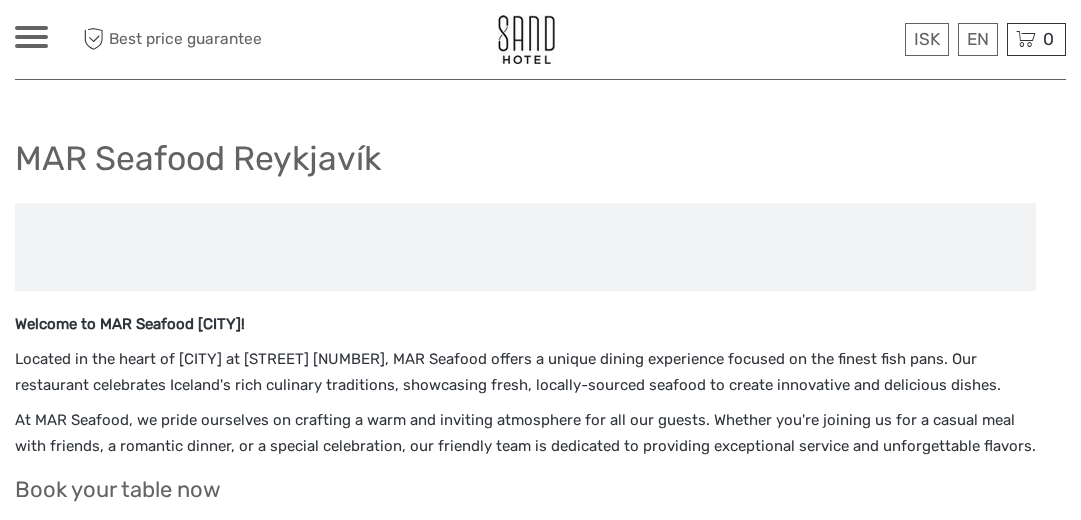 scroll, scrollTop: 0, scrollLeft: 0, axis: both 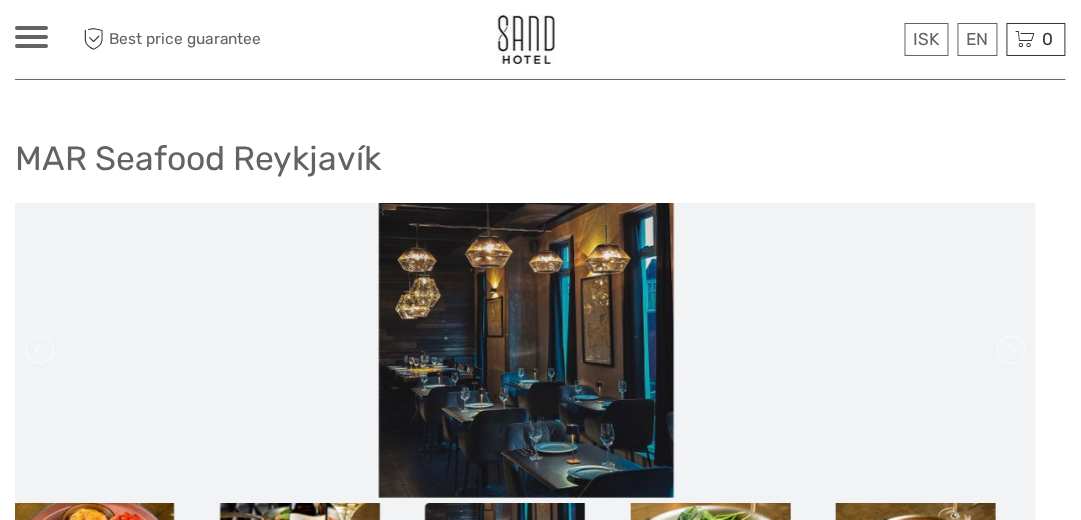 click at bounding box center [31, 37] 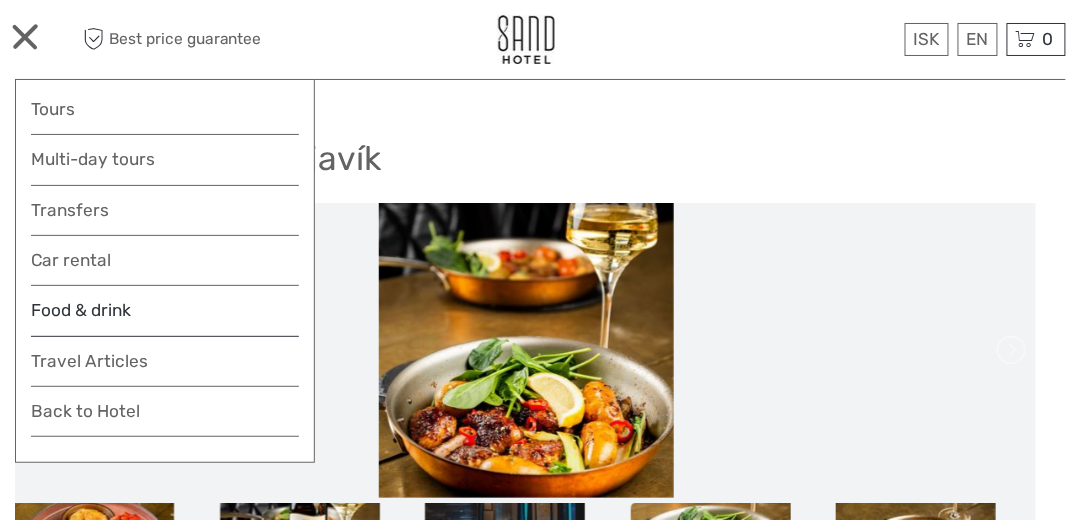 click on "Food & drink" at bounding box center [165, 316] 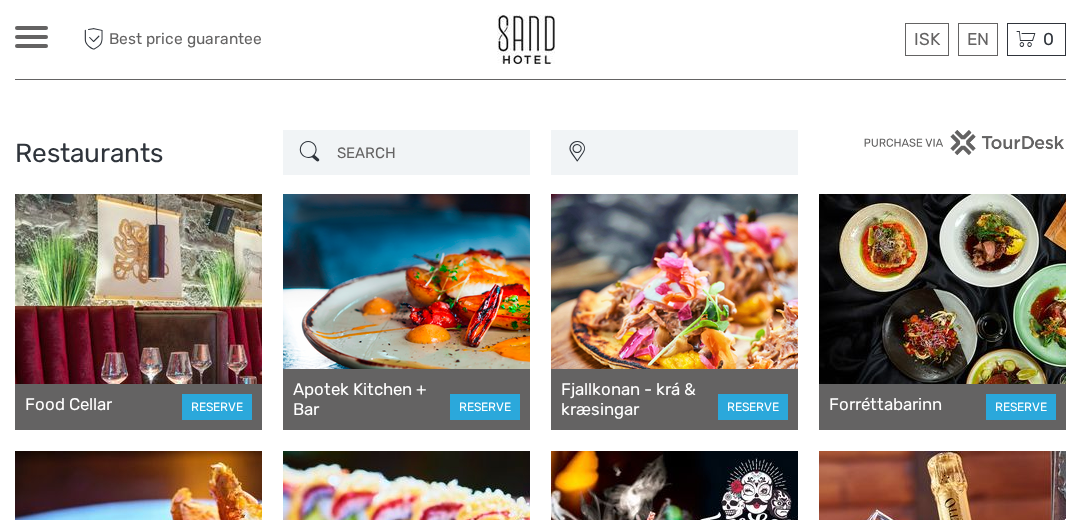 scroll, scrollTop: 0, scrollLeft: 0, axis: both 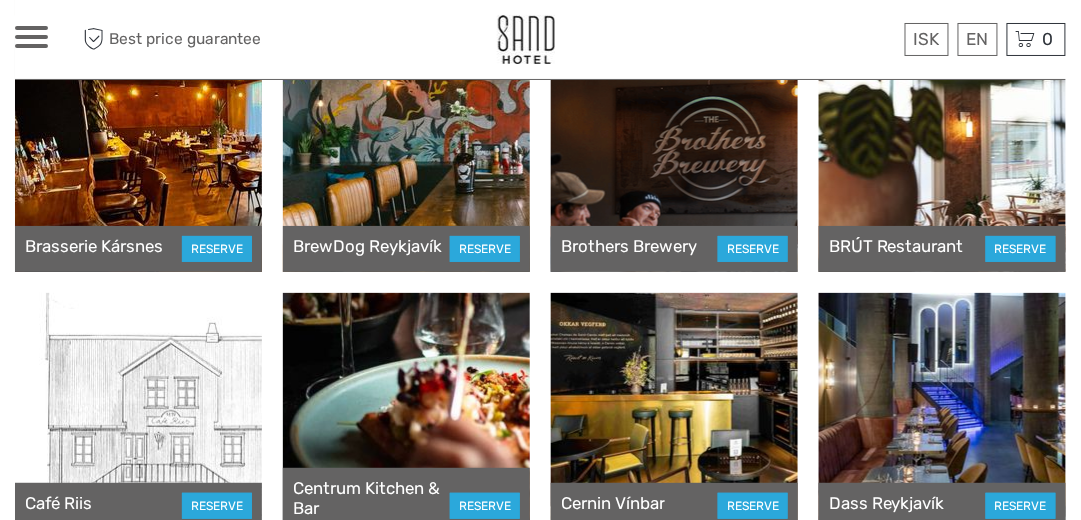 click at bounding box center [674, 411] 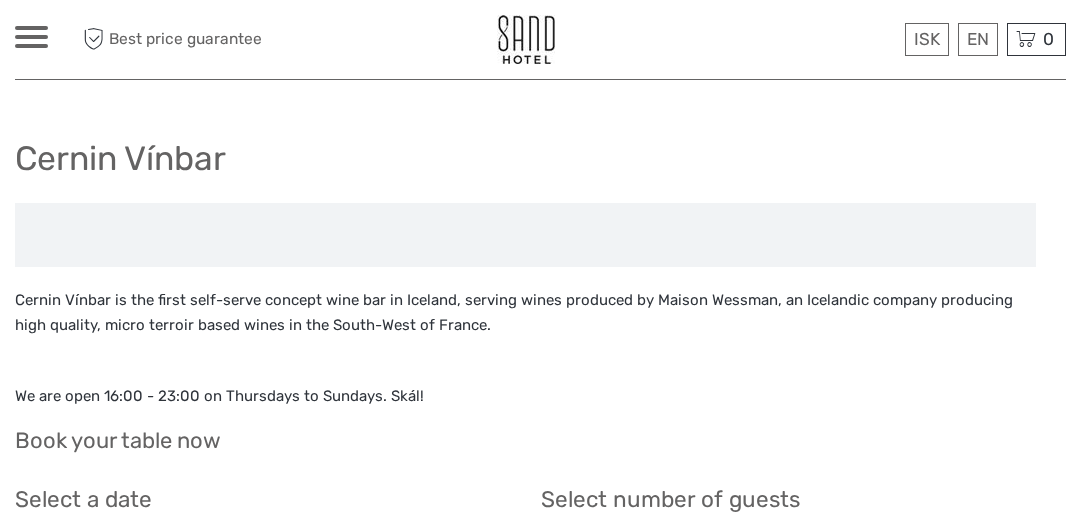 scroll, scrollTop: 0, scrollLeft: 0, axis: both 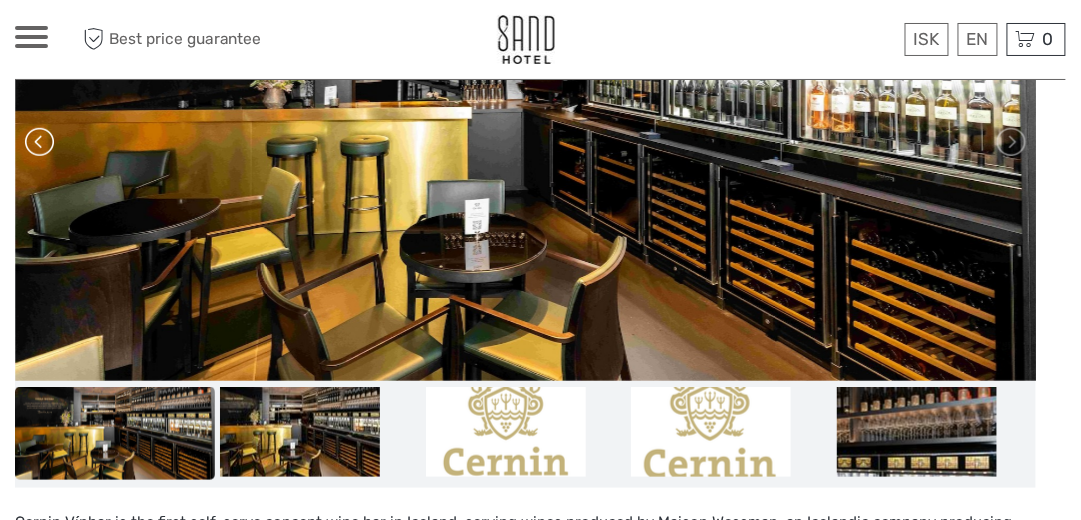 click at bounding box center (41, 142) 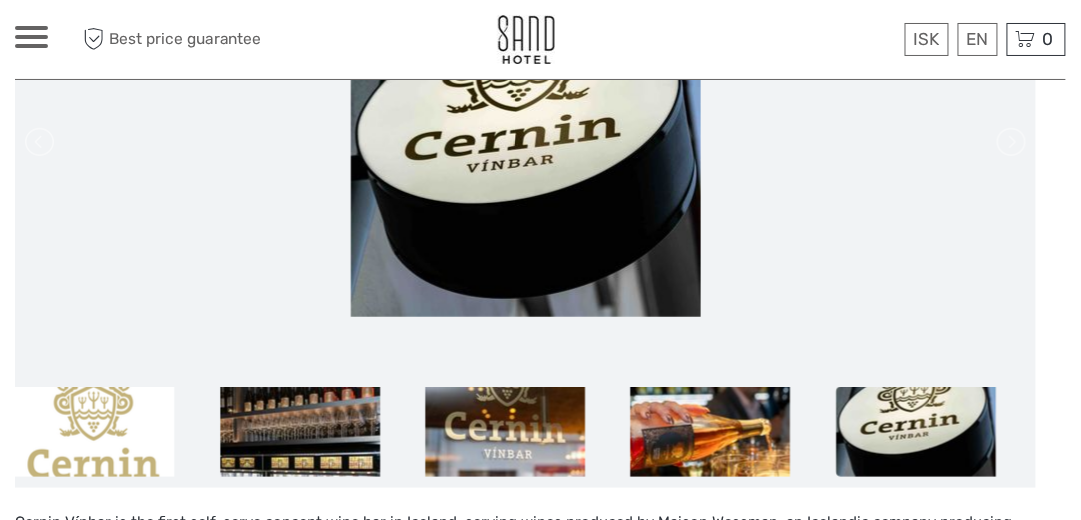 click on "ISK
ISK
€
$
£
EN
English
Español
Deutsch
Tours
Multi-day tours
Transfers
Car rental
More
Food & drink
Travel Articles
Back to Hotel
Food & drink
Travel Articles
Back to Hotel" at bounding box center [31, 39] 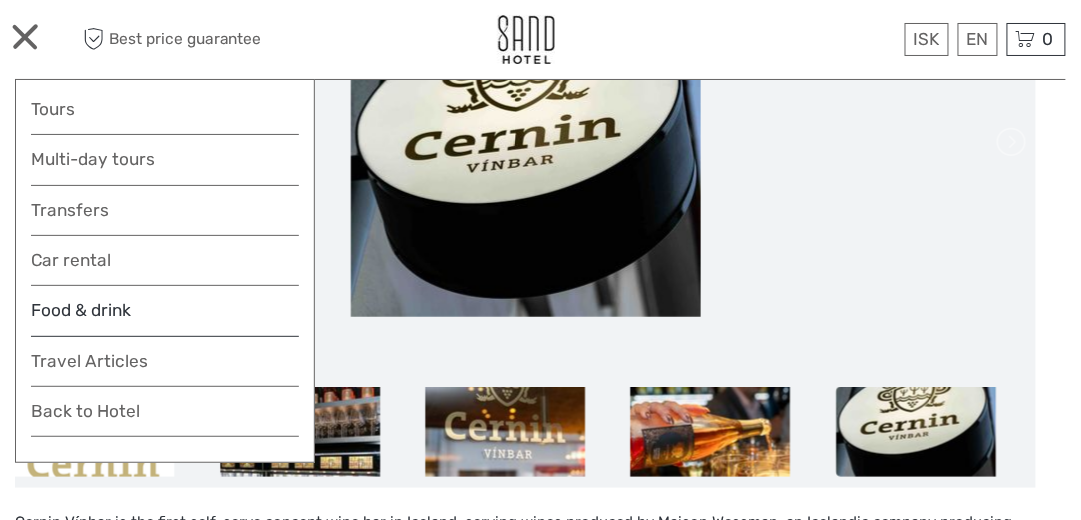 click on "Food & drink" at bounding box center (165, 316) 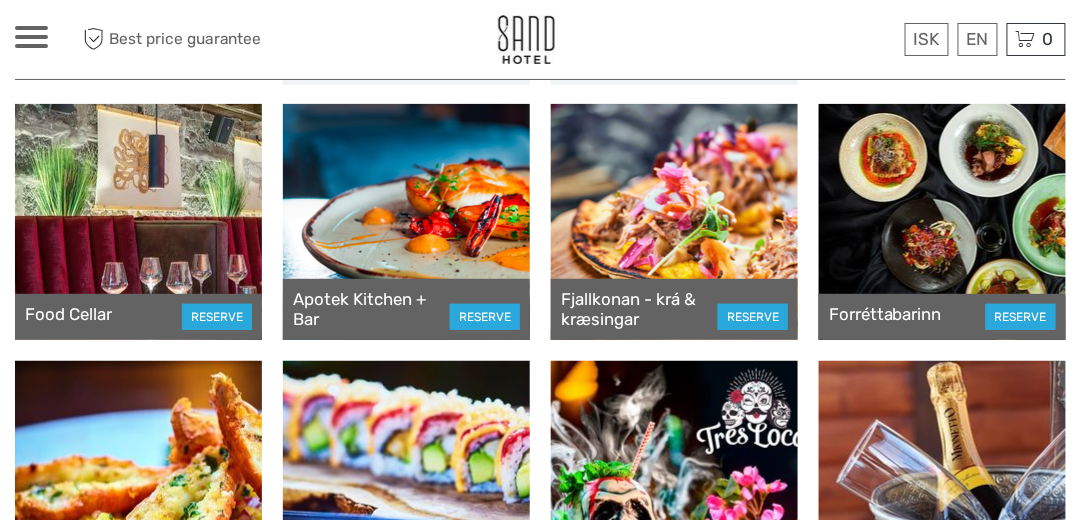 scroll, scrollTop: 200, scrollLeft: 0, axis: vertical 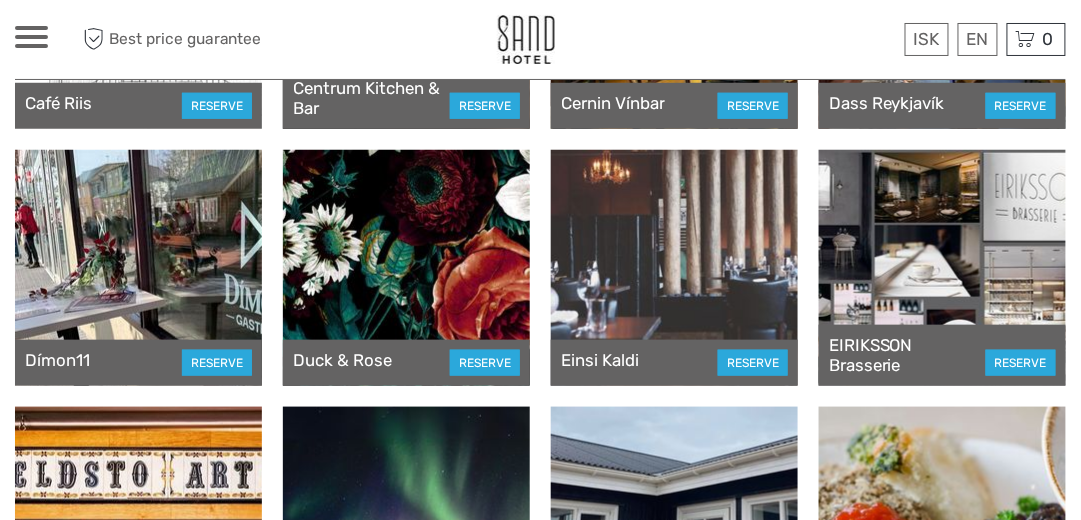 click at bounding box center [406, 268] 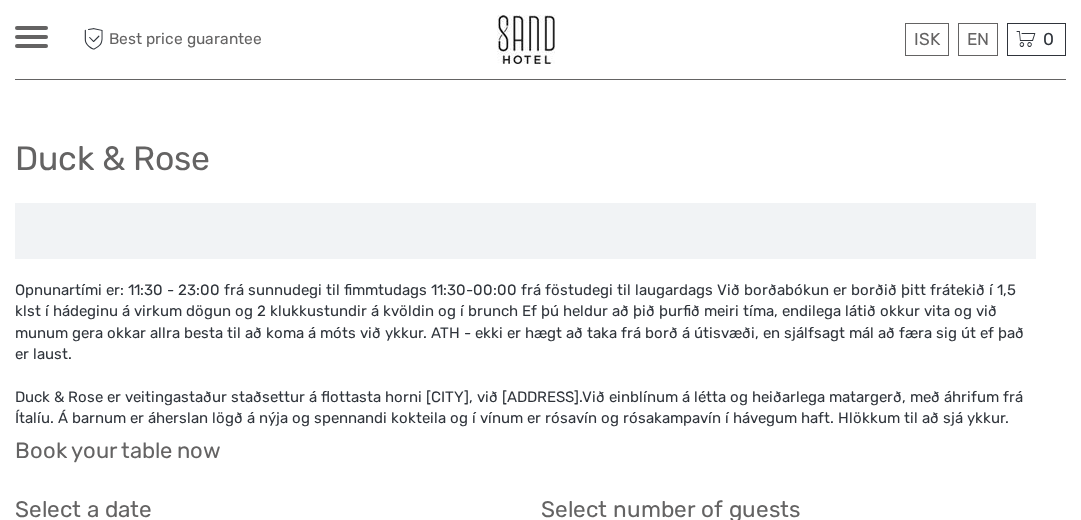 scroll, scrollTop: 0, scrollLeft: 0, axis: both 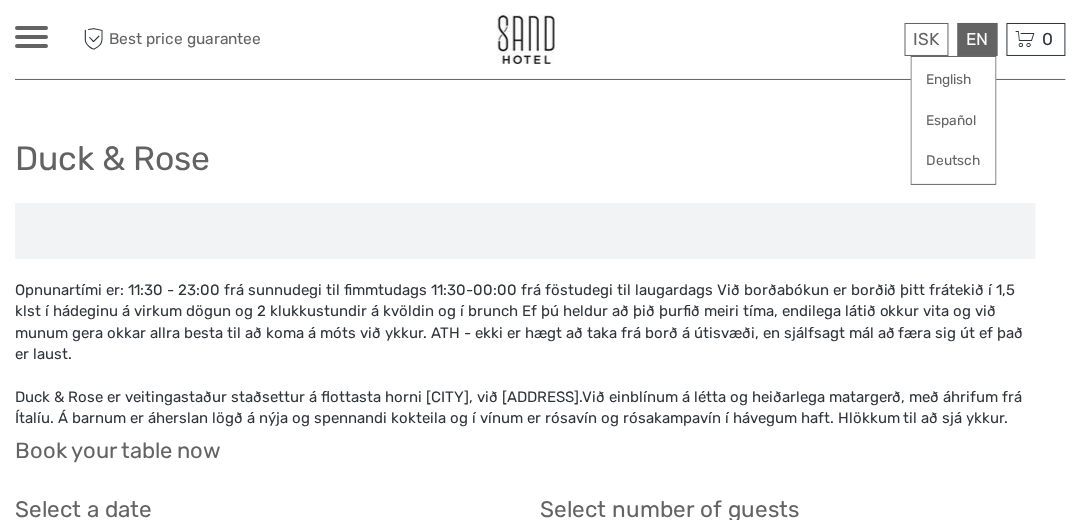 click on "EN
English
Español
Deutsch" at bounding box center (978, 39) 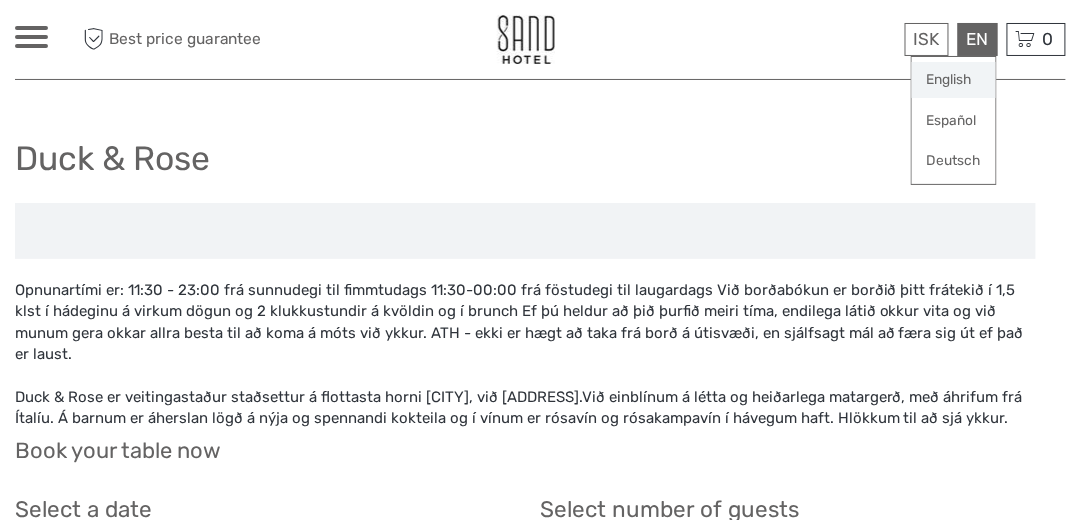 click on "English" at bounding box center [954, 80] 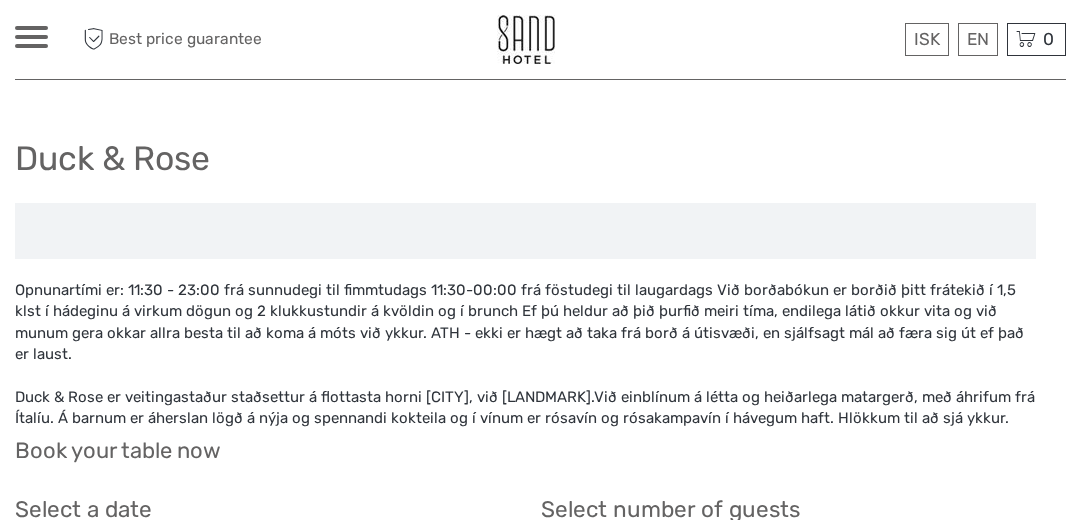 scroll, scrollTop: 0, scrollLeft: 0, axis: both 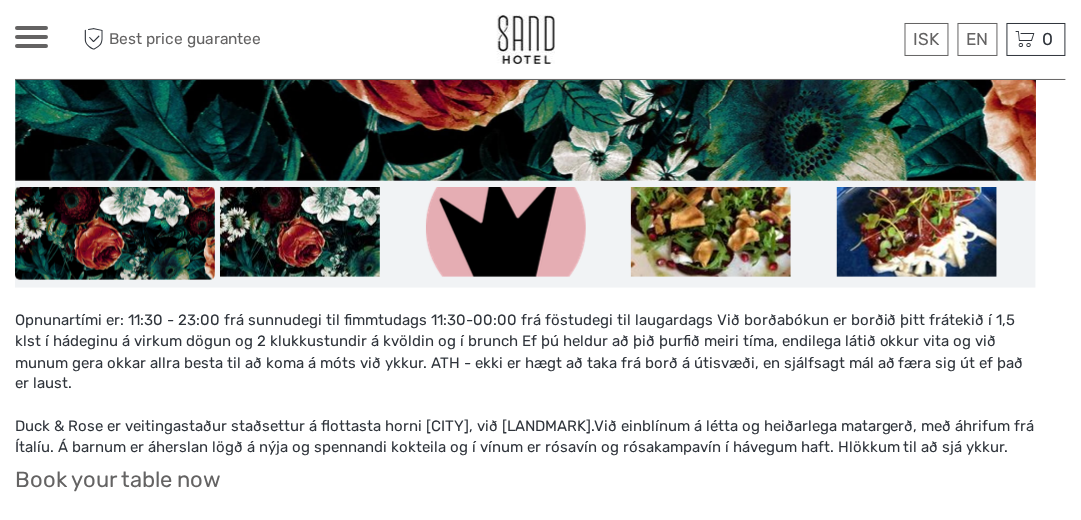 click at bounding box center (31, 37) 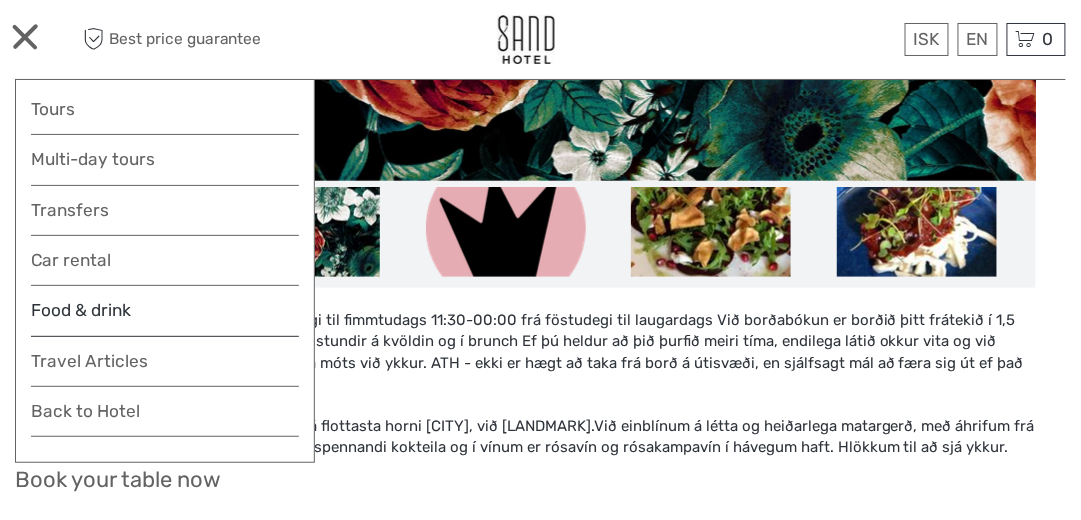 click on "Food & drink" at bounding box center (165, 316) 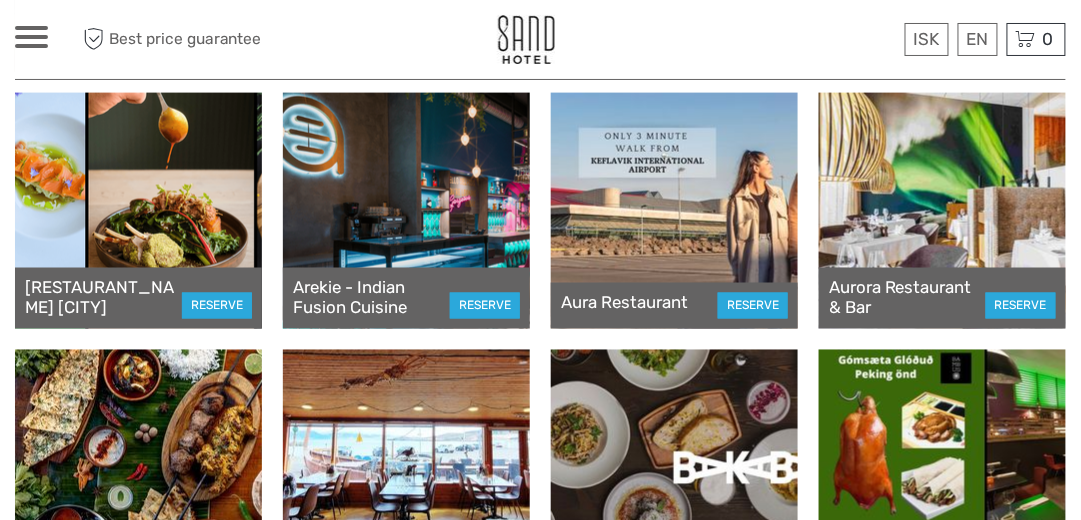 scroll, scrollTop: 900, scrollLeft: 0, axis: vertical 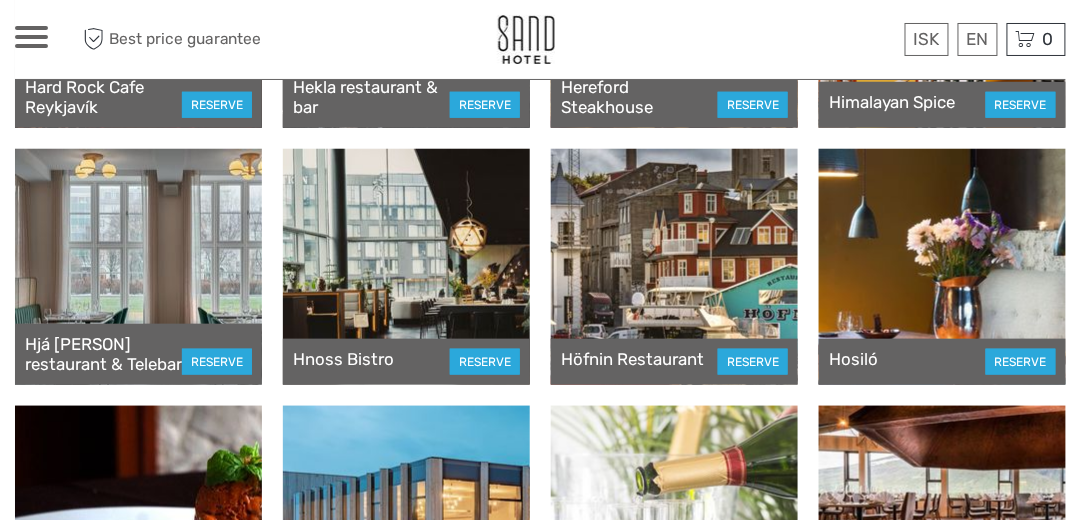 click at bounding box center (406, 267) 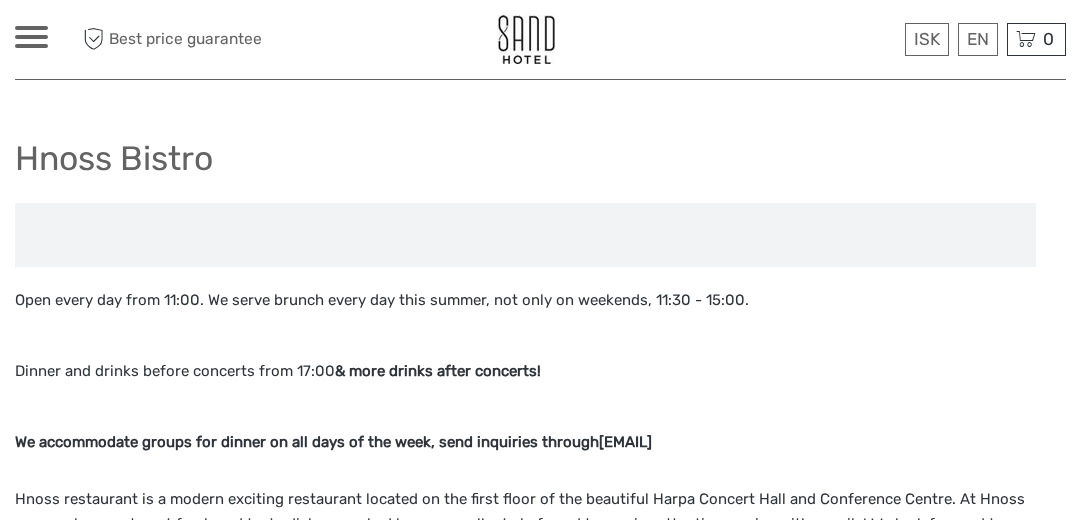 scroll, scrollTop: 0, scrollLeft: 0, axis: both 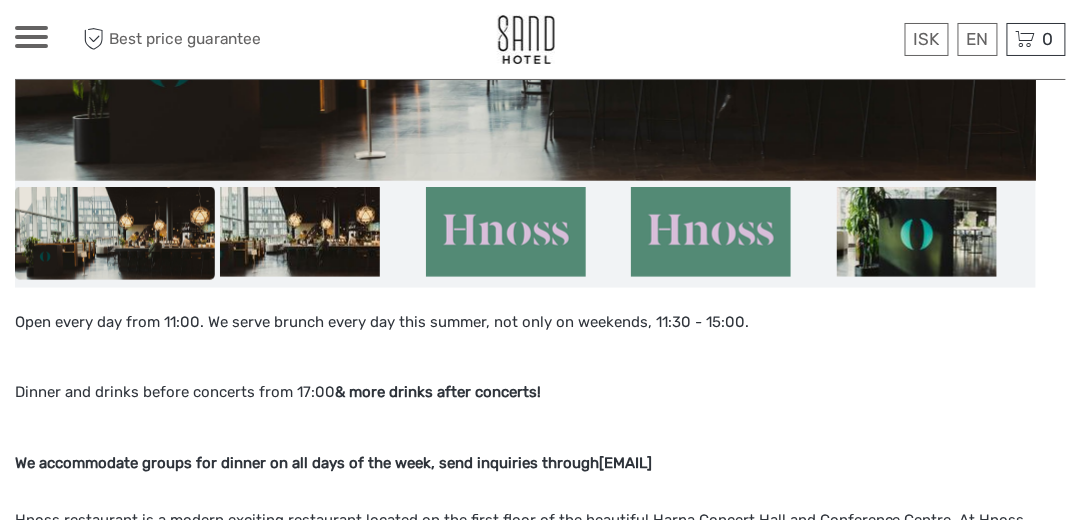 click on "ISK
ISK
€
$
£
EN
English
Español
Deutsch
Tours
Multi-day tours
Transfers
Car rental
More
Food & drink
Travel Articles
Back to Hotel
Food & drink
Travel Articles
Back to Hotel
Best price guarantee
Best price guarantee
ISK
ISK
€
$
£
EN
English
Español" at bounding box center (540, 916) 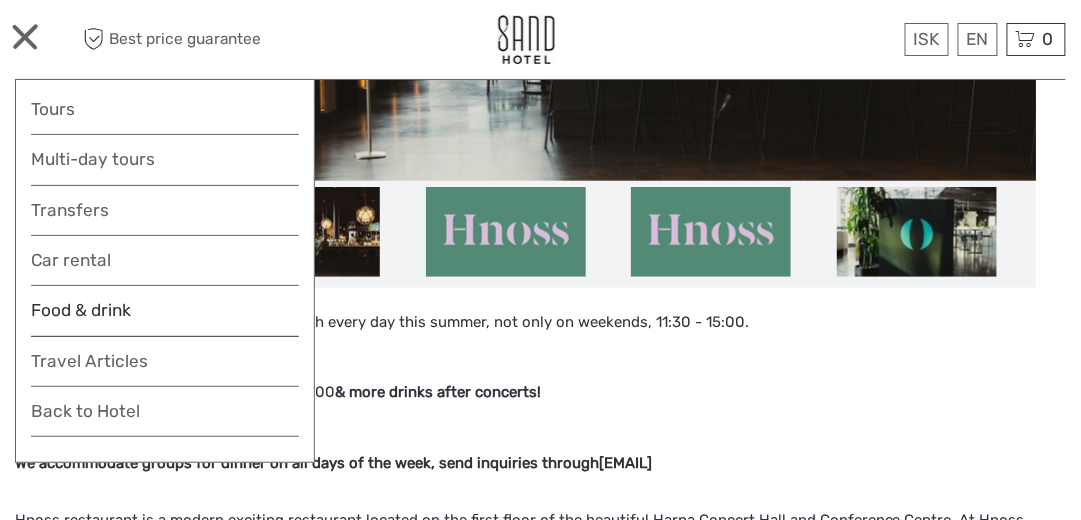 click on "Food & drink" at bounding box center [165, 316] 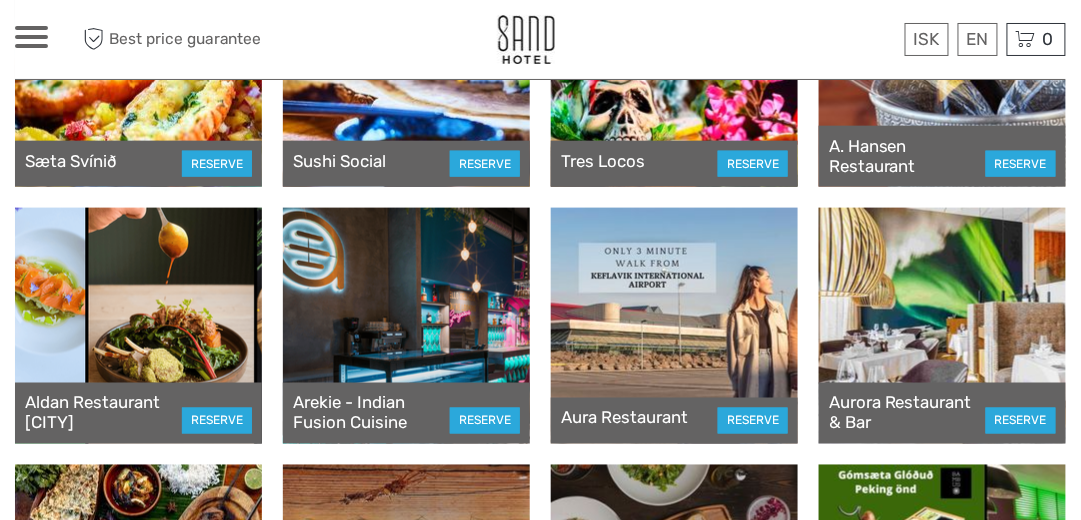 scroll, scrollTop: 1000, scrollLeft: 0, axis: vertical 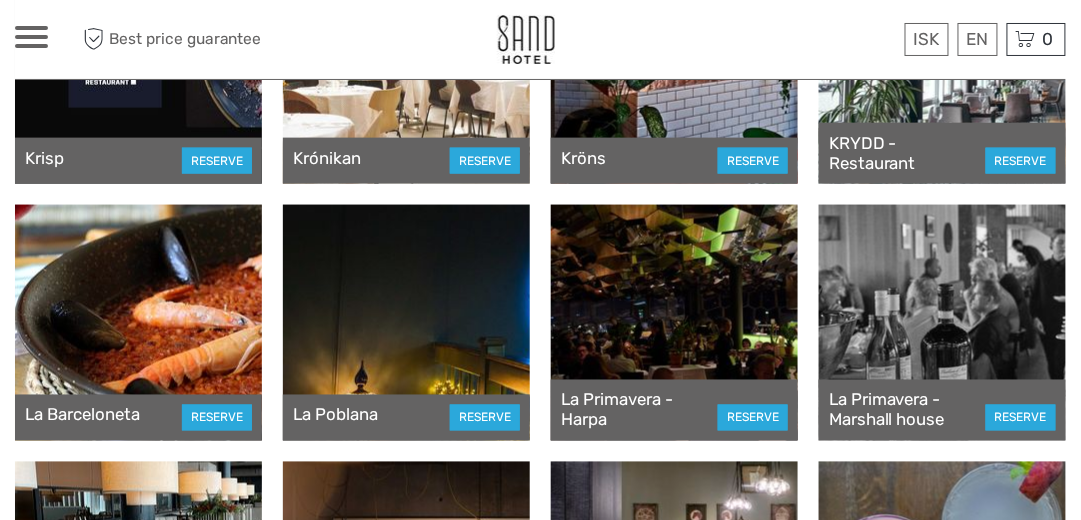 click at bounding box center (674, 323) 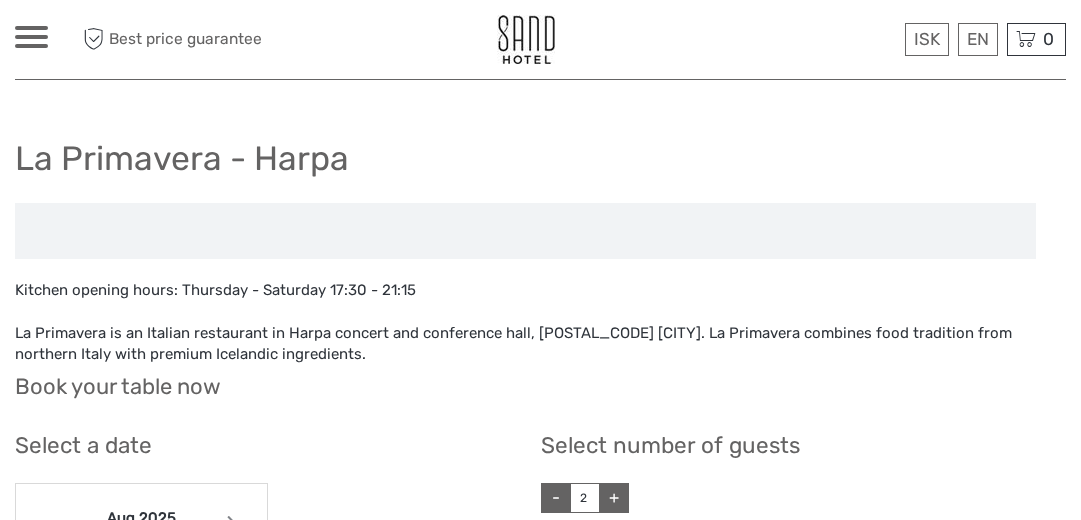 scroll, scrollTop: 0, scrollLeft: 0, axis: both 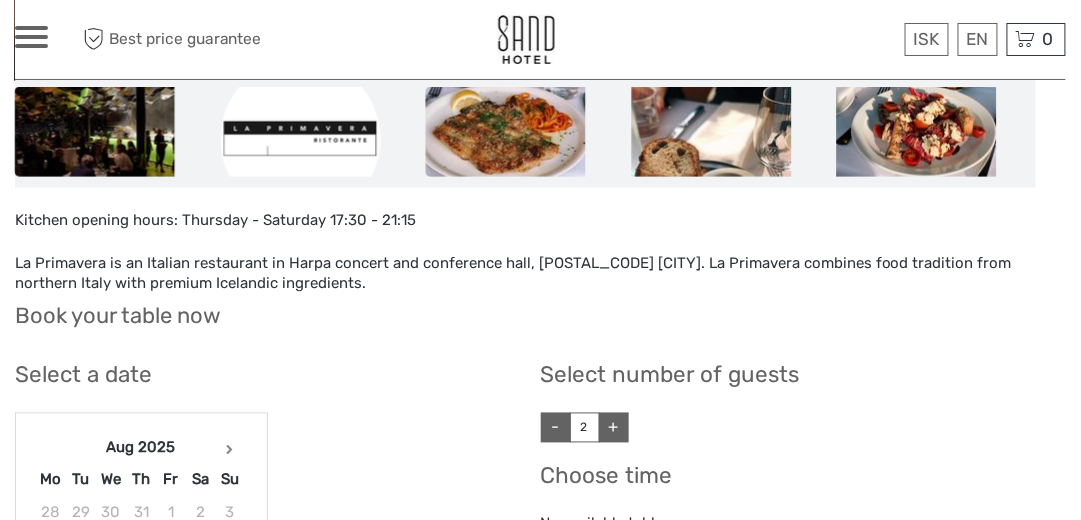 click at bounding box center (506, 132) 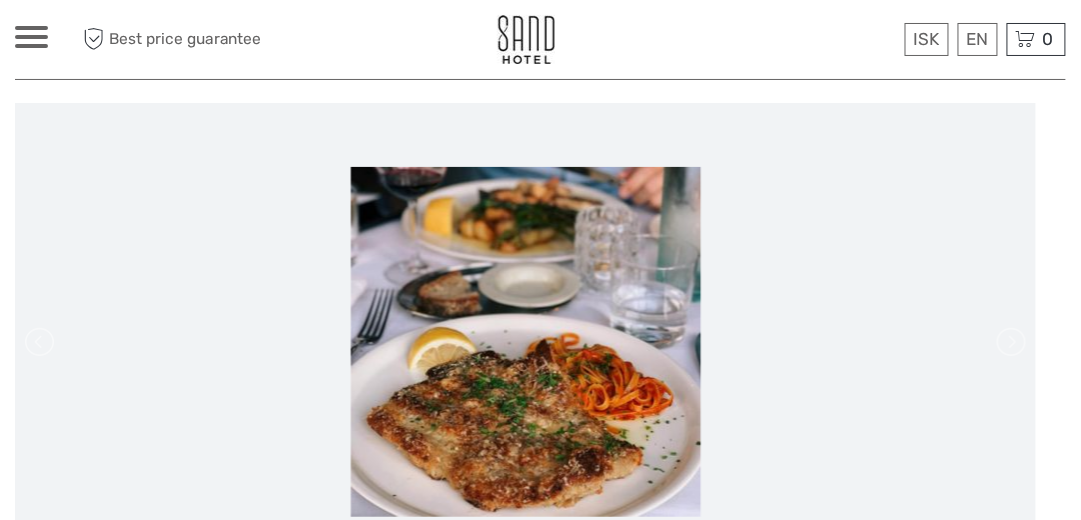 scroll, scrollTop: 0, scrollLeft: 0, axis: both 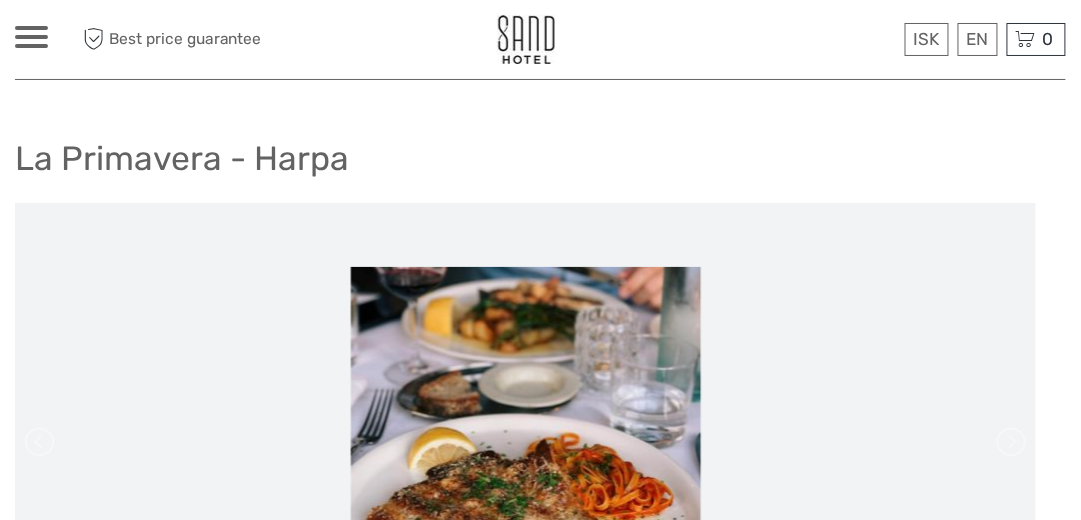 click at bounding box center [31, 46] 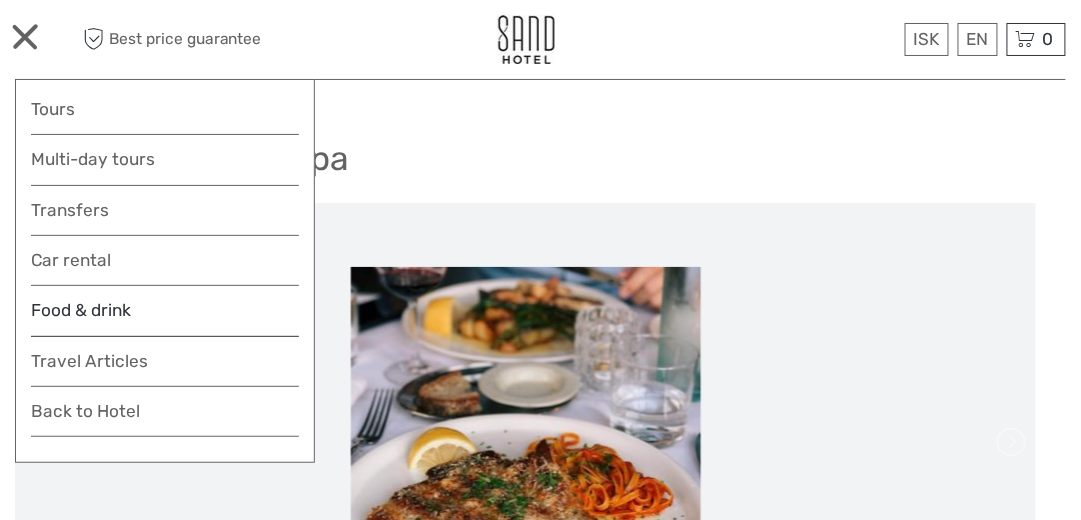 click on "Food & drink" at bounding box center (165, 316) 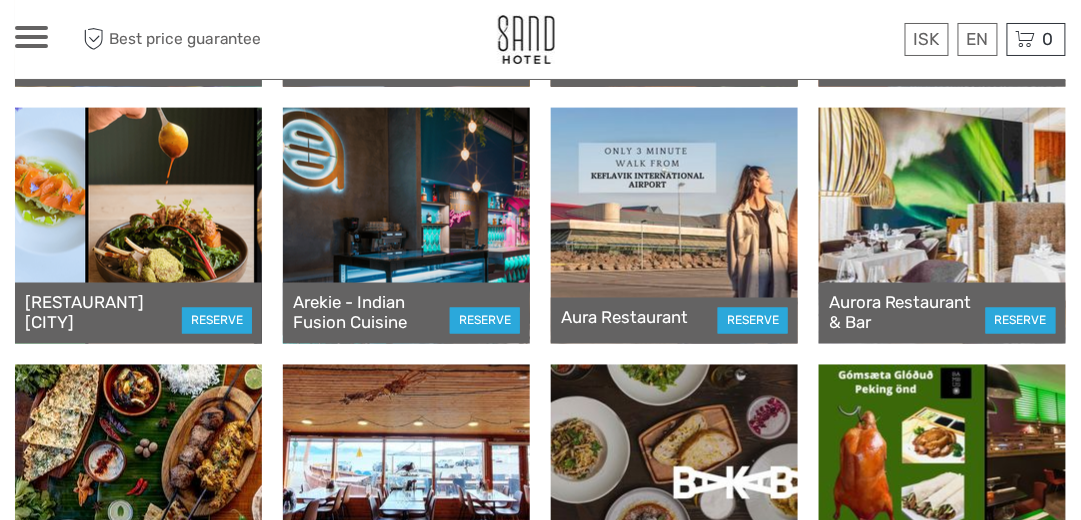 scroll, scrollTop: 821, scrollLeft: 0, axis: vertical 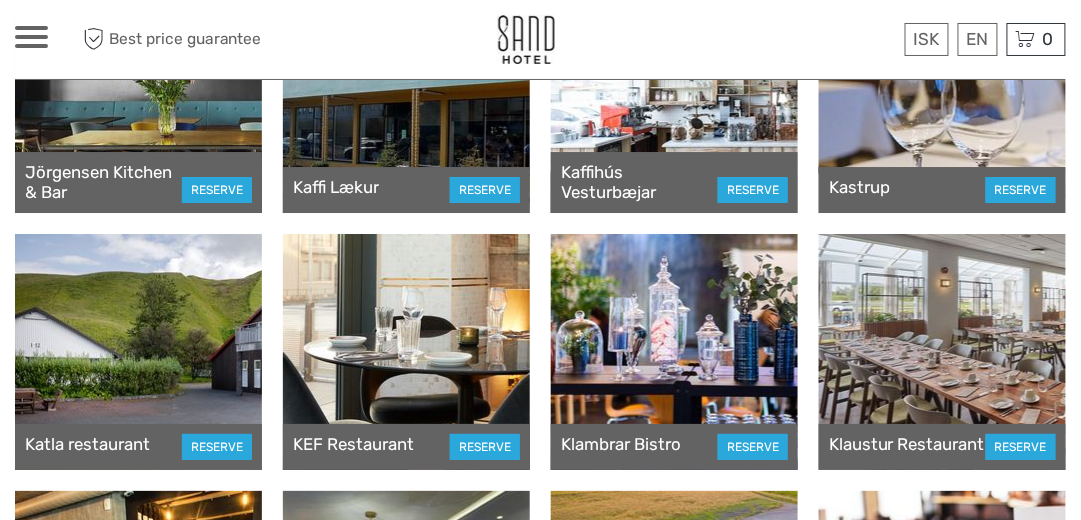 click at bounding box center [674, 352] 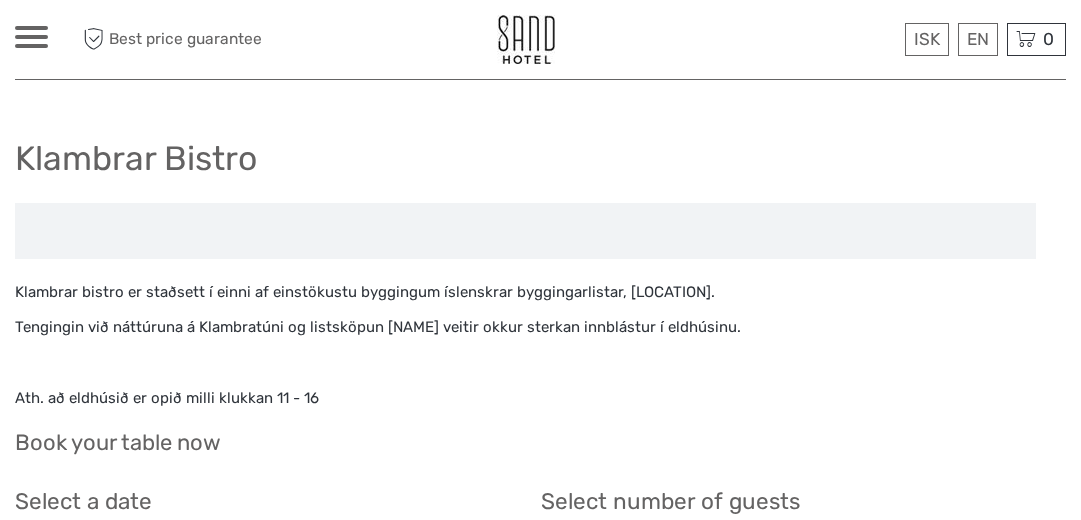 scroll, scrollTop: 0, scrollLeft: 0, axis: both 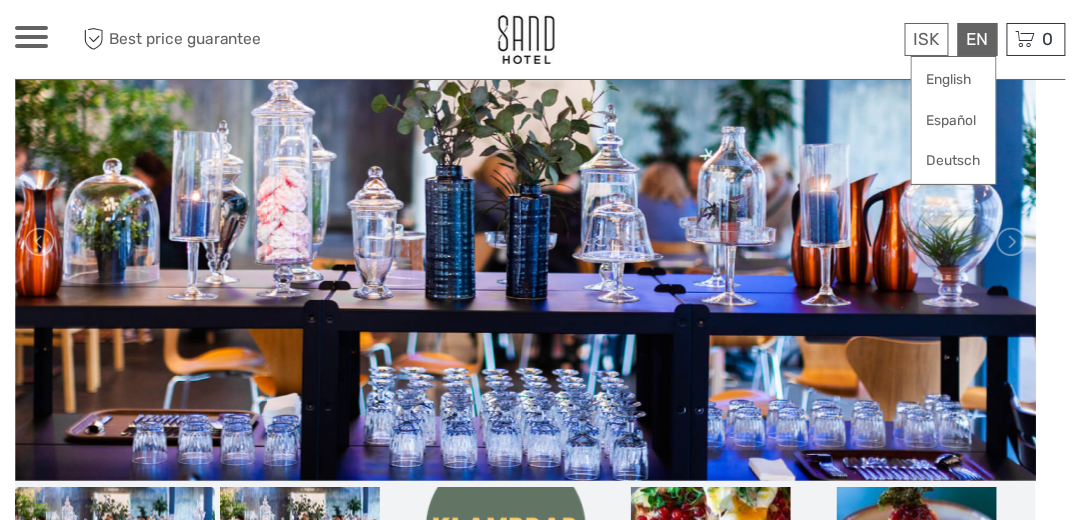 click on "EN
English
Español
Deutsch" at bounding box center (978, 39) 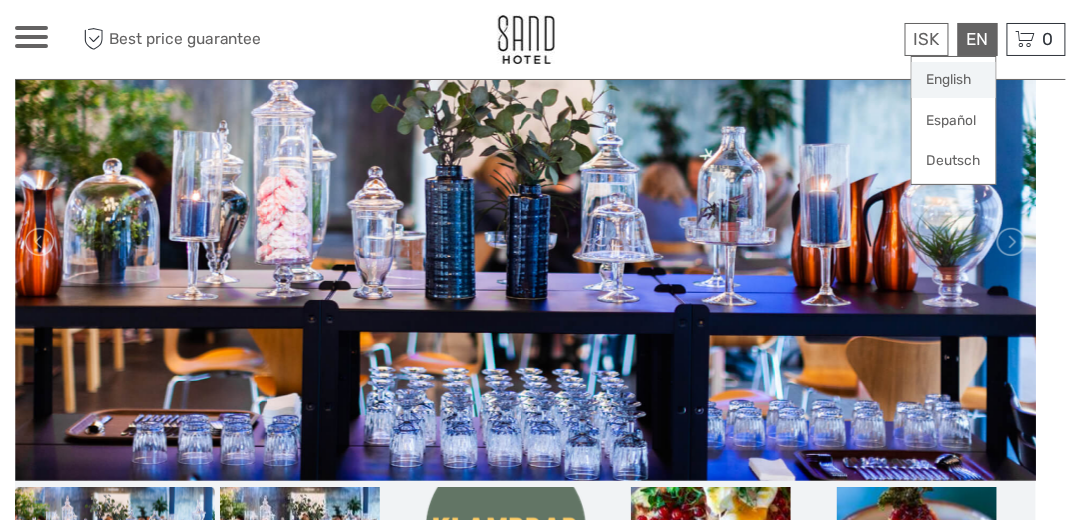 click on "English" at bounding box center (954, 80) 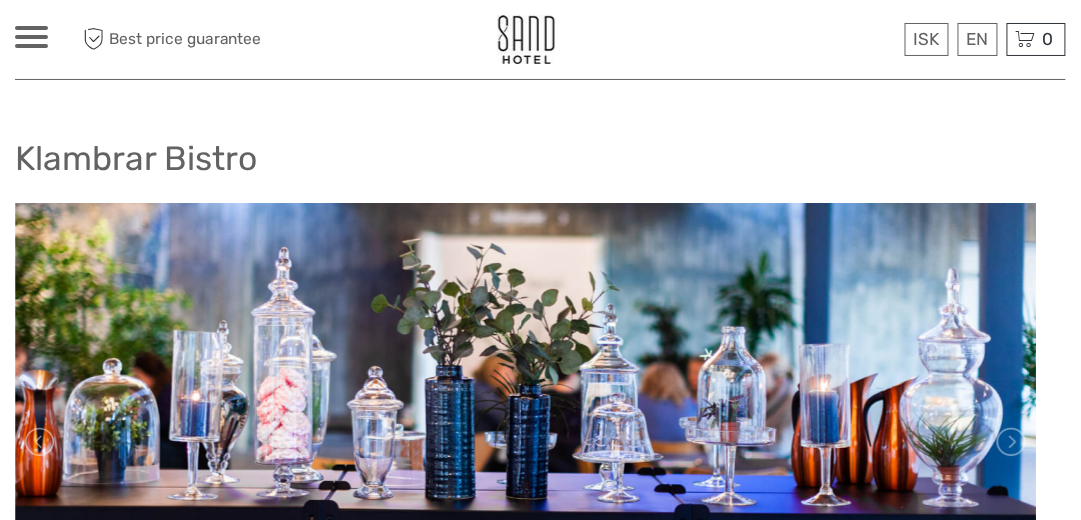 scroll, scrollTop: 300, scrollLeft: 0, axis: vertical 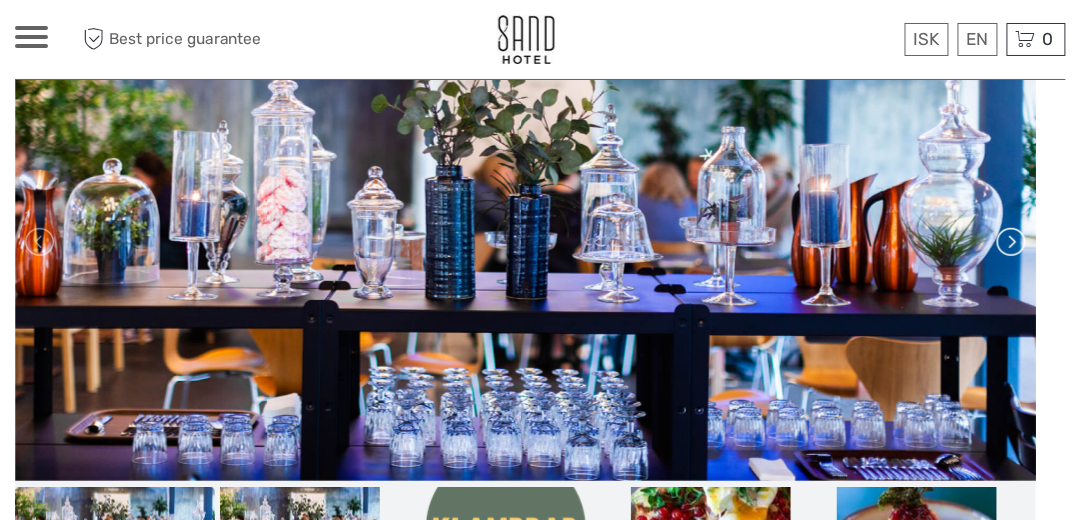 click at bounding box center (1010, 242) 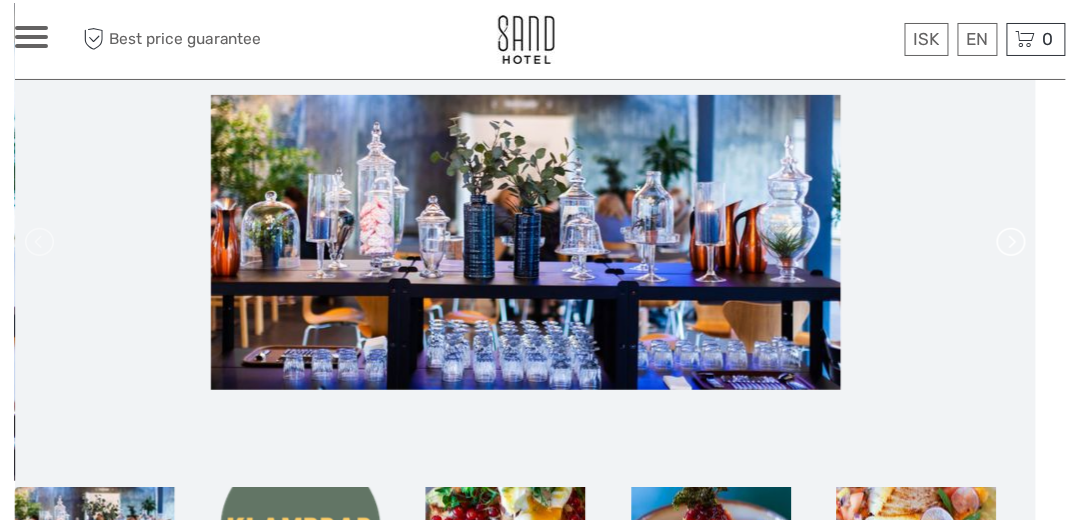 click at bounding box center [1010, 242] 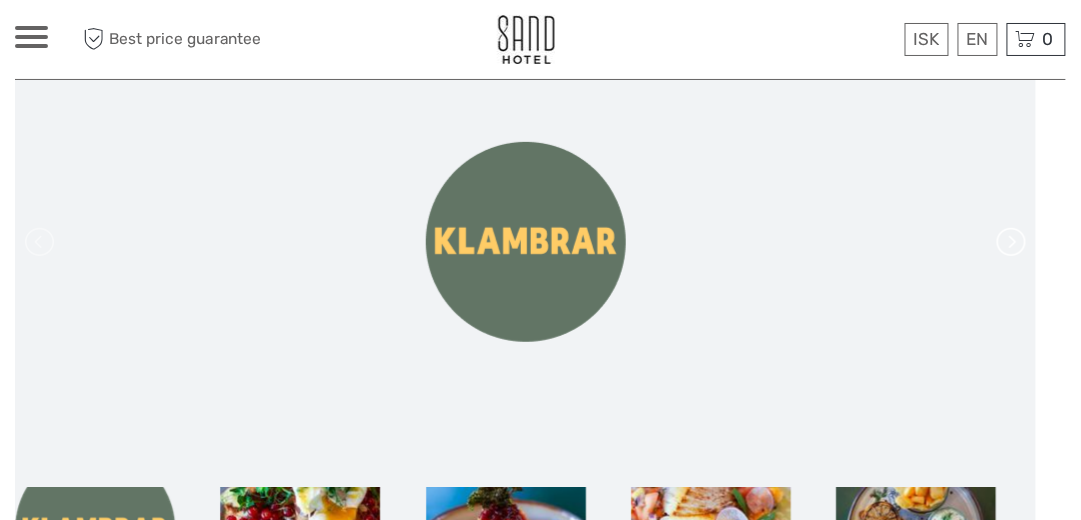 click at bounding box center [1010, 242] 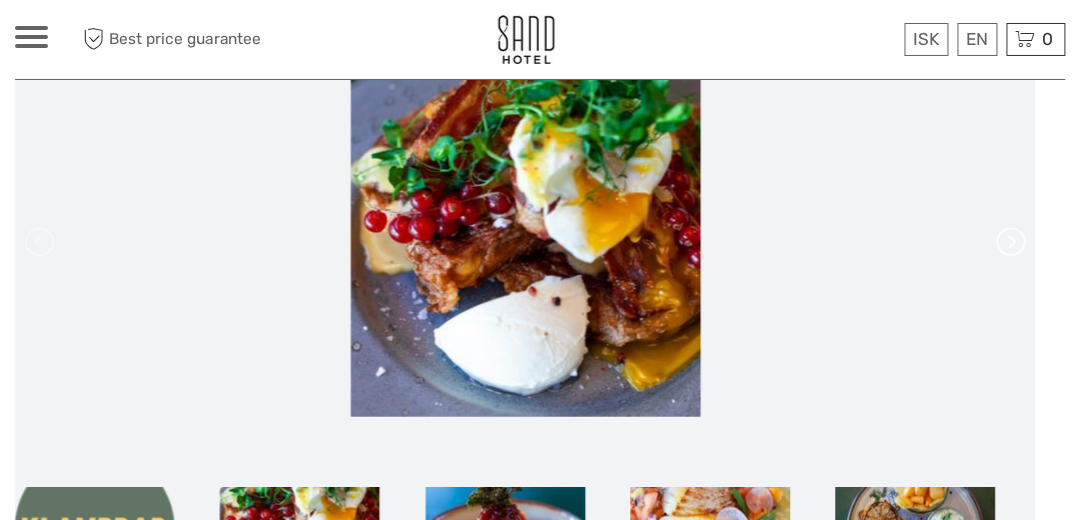 click at bounding box center (1010, 242) 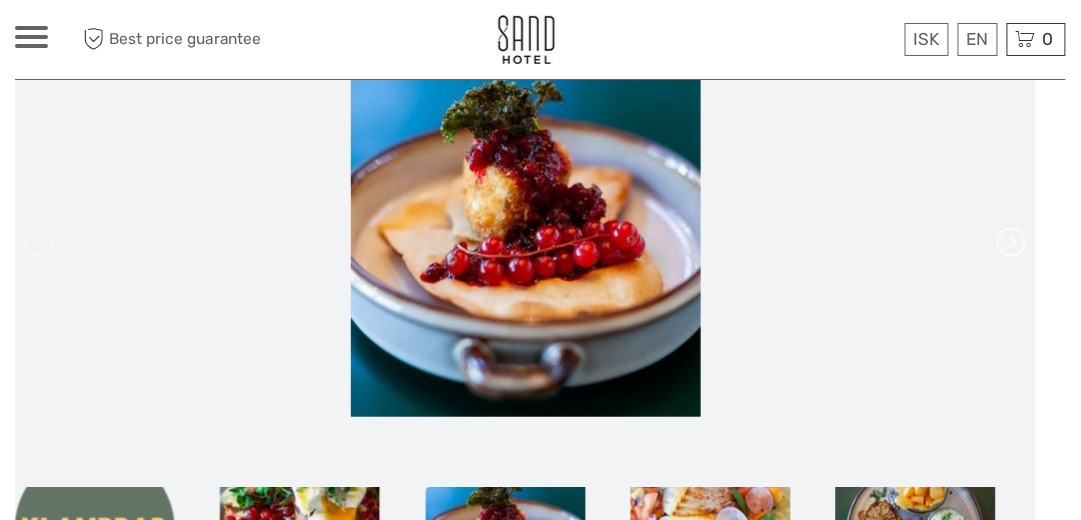 click at bounding box center (1010, 242) 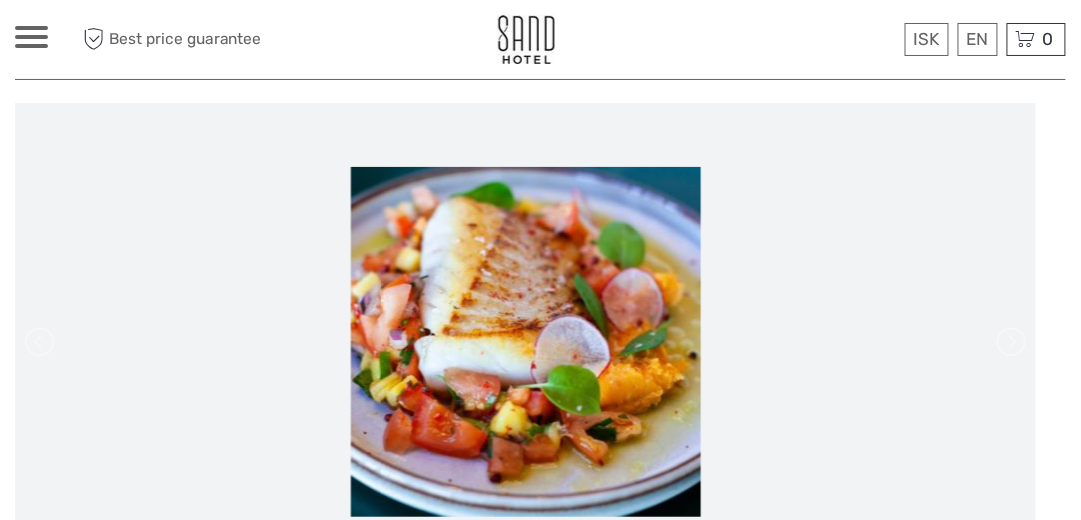 scroll, scrollTop: 0, scrollLeft: 0, axis: both 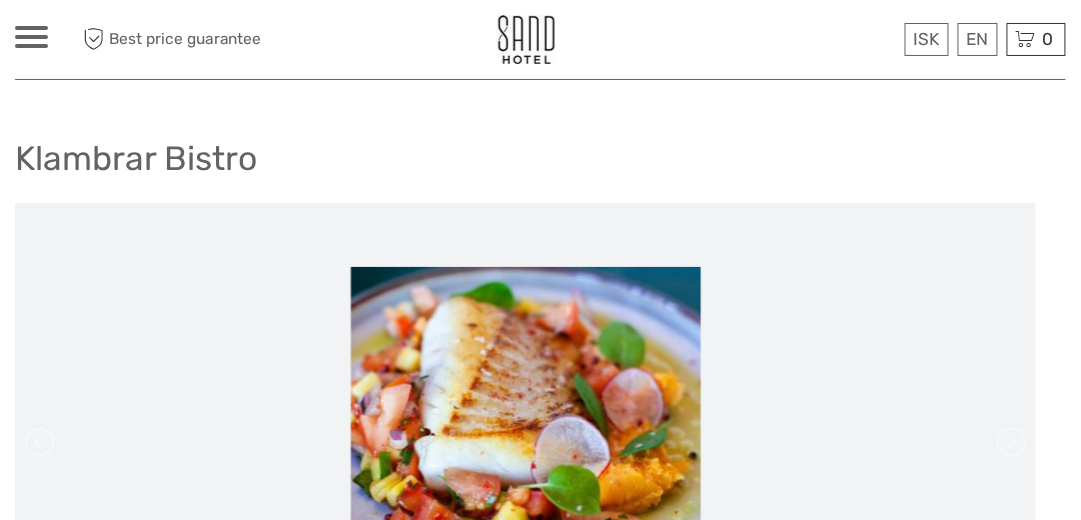 click on "ISK
ISK
€
$
£
EN
English
Español
Deutsch
Tours
Multi-day tours
Transfers
Car rental
More
Food & drink
Travel Articles
Back to Hotel
Food & drink
Travel Articles
Back to Hotel" at bounding box center [31, 39] 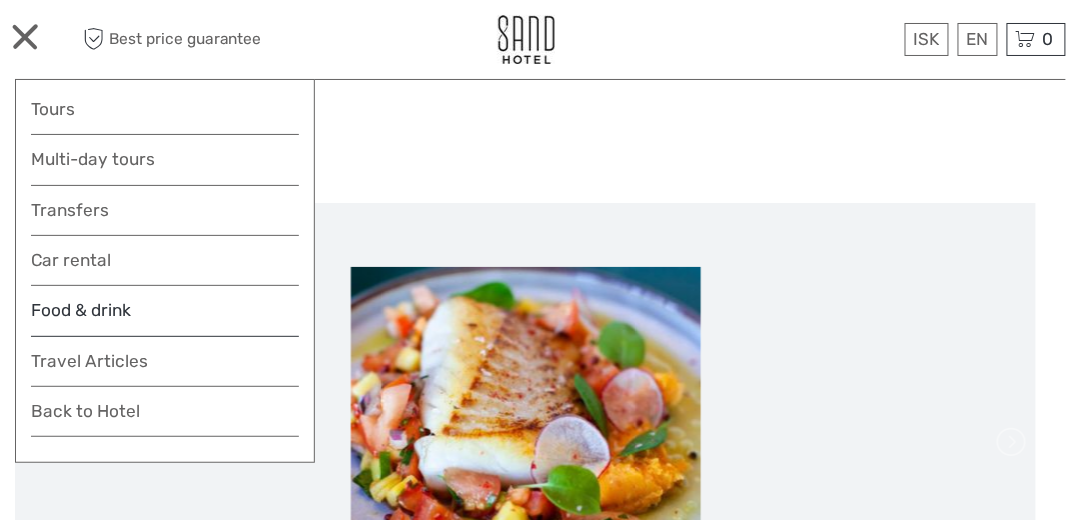 click on "Food & drink" at bounding box center (165, 316) 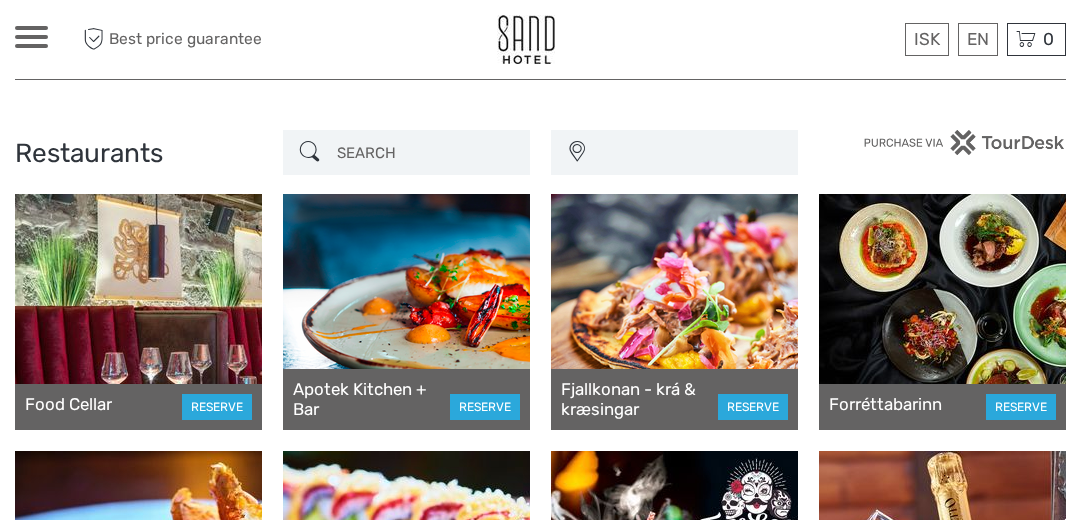 scroll, scrollTop: 0, scrollLeft: 0, axis: both 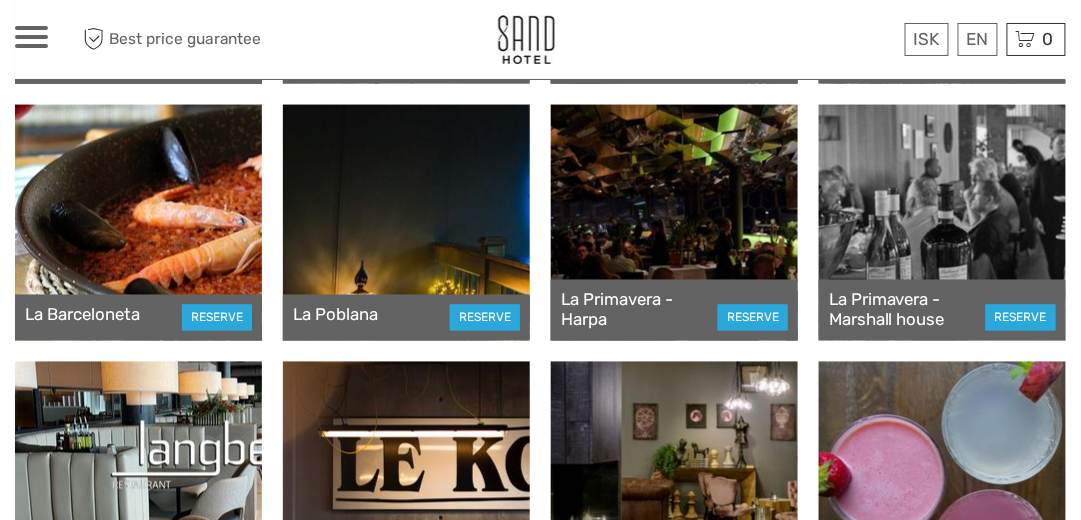 click at bounding box center [942, 223] 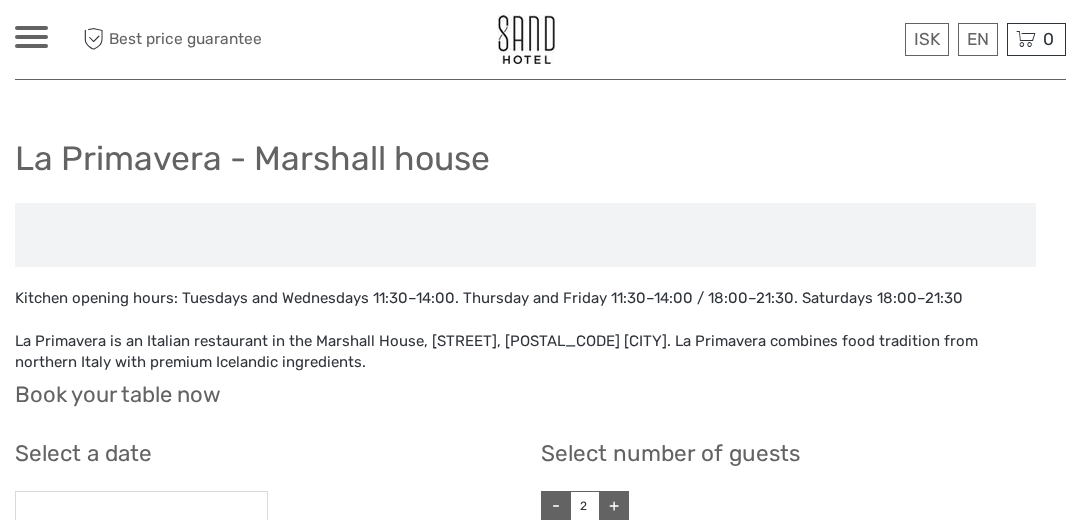 scroll, scrollTop: 0, scrollLeft: 0, axis: both 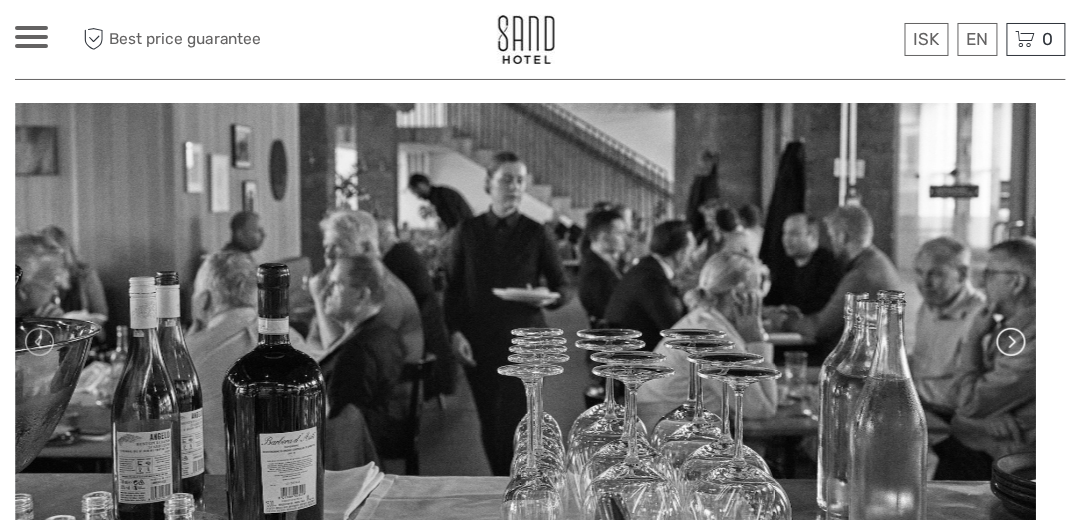 click at bounding box center (1010, 342) 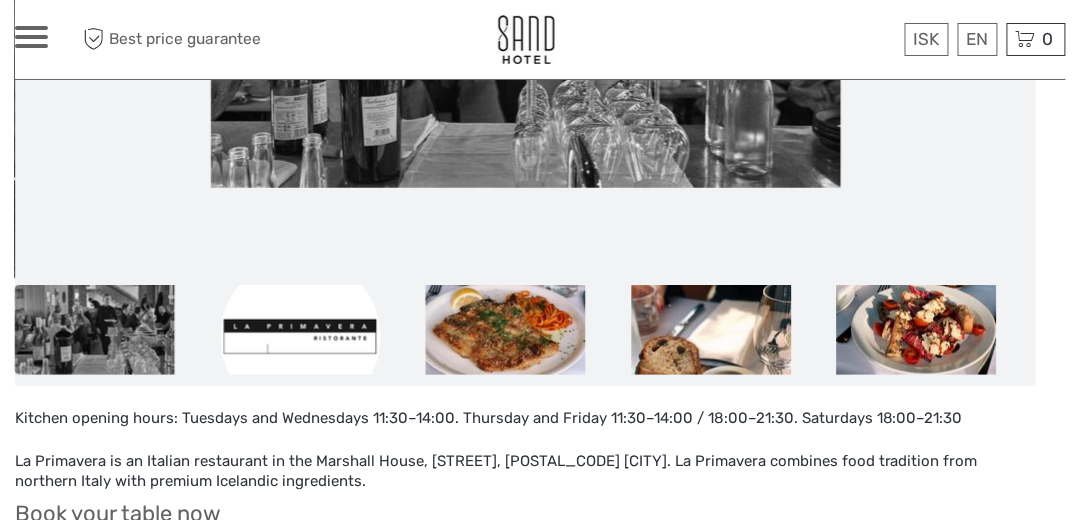 scroll, scrollTop: 400, scrollLeft: 0, axis: vertical 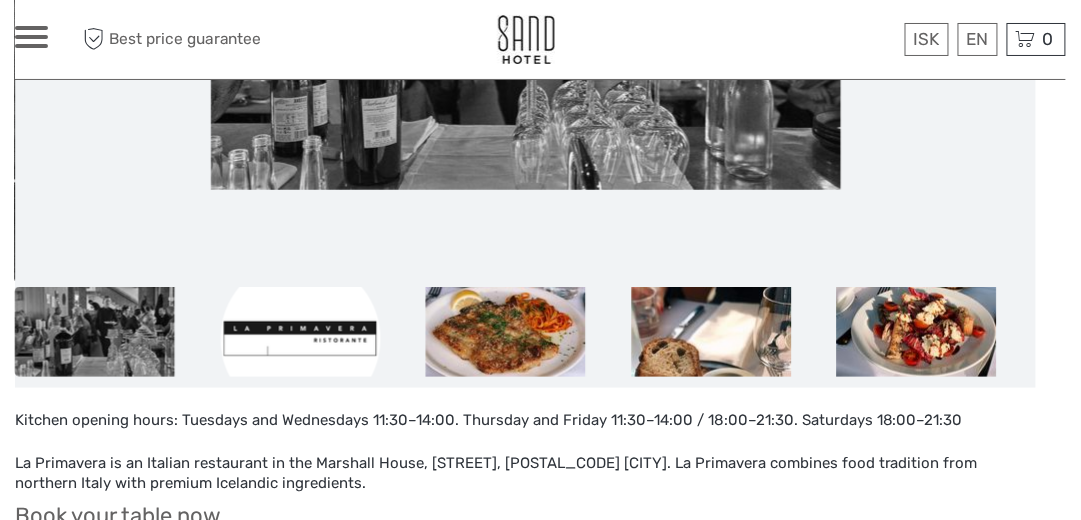 click at bounding box center (31, 37) 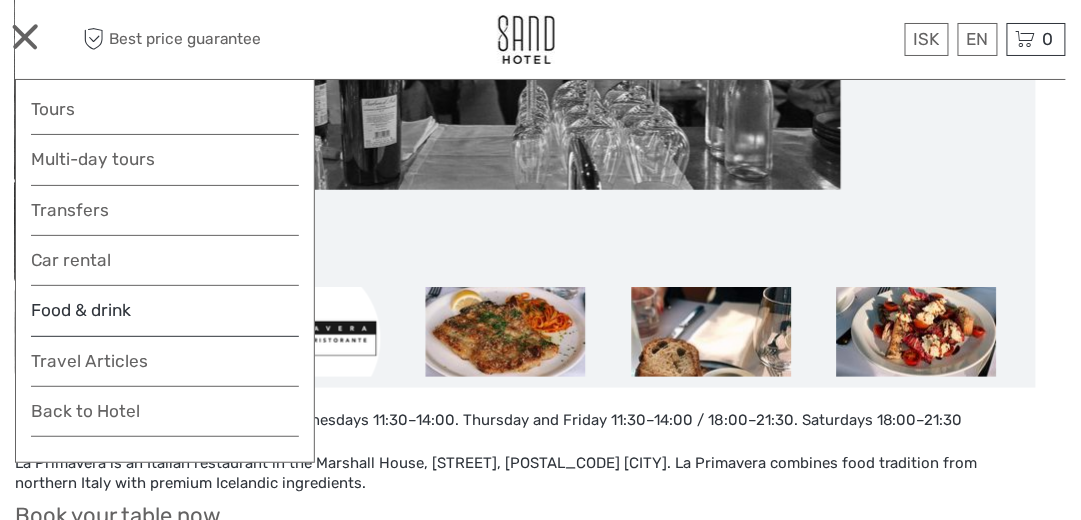 click on "Food & drink" at bounding box center (165, 316) 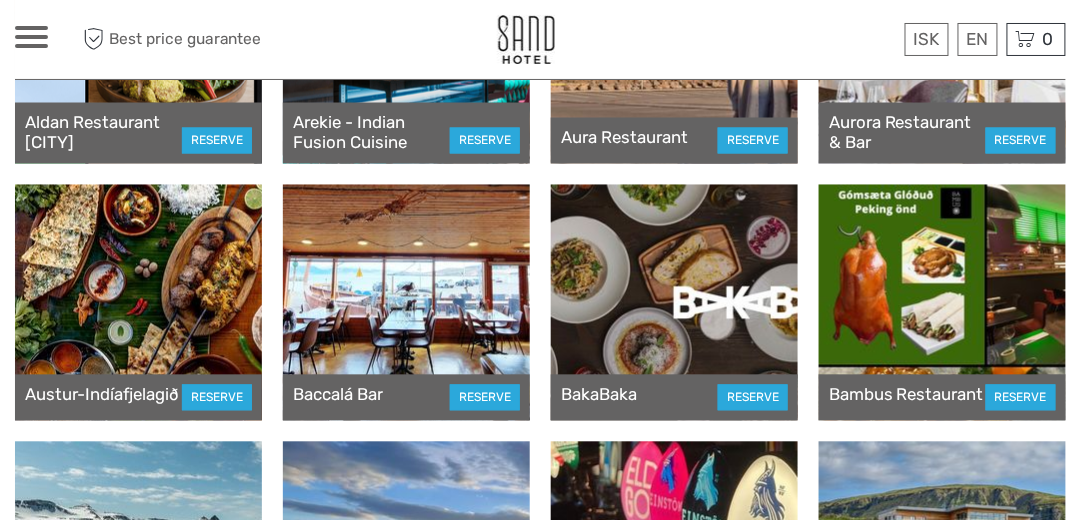 scroll, scrollTop: 1000, scrollLeft: 0, axis: vertical 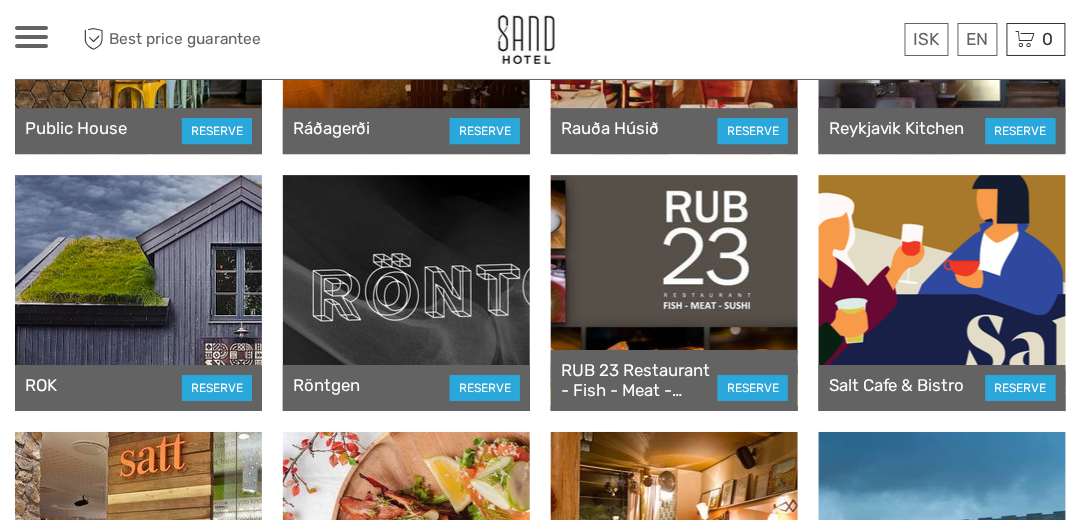 click at bounding box center [942, 293] 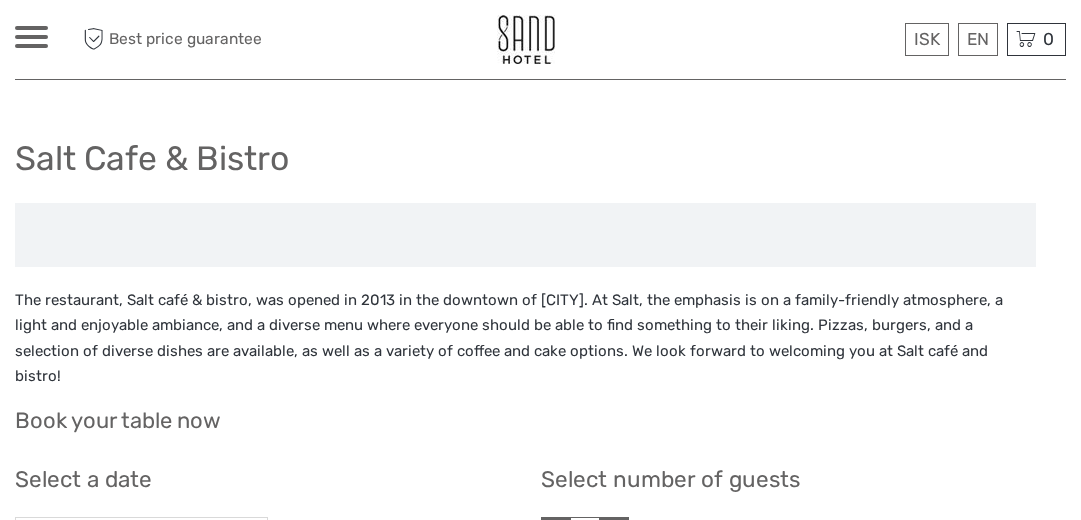 scroll, scrollTop: 0, scrollLeft: 0, axis: both 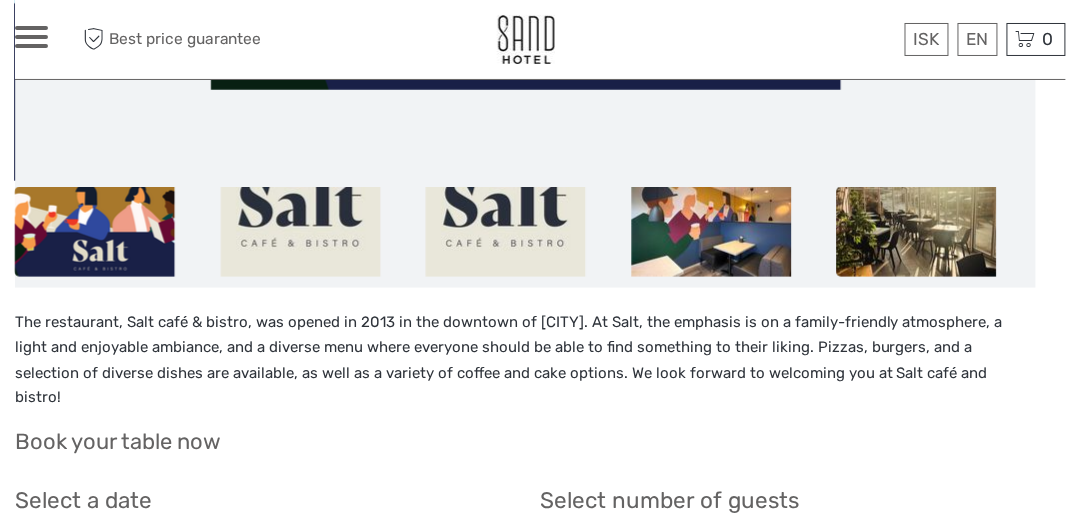 click at bounding box center [917, 232] 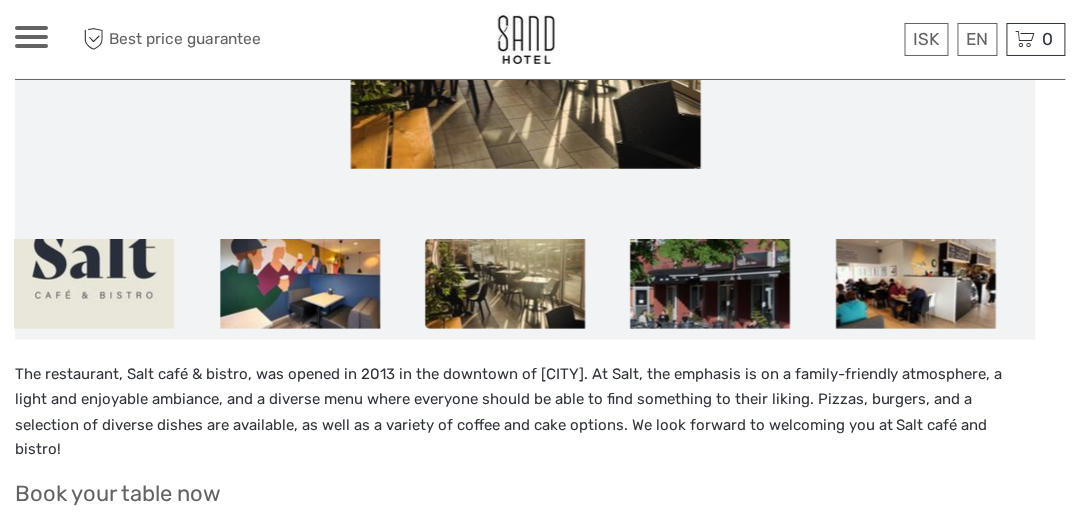 scroll, scrollTop: 300, scrollLeft: 0, axis: vertical 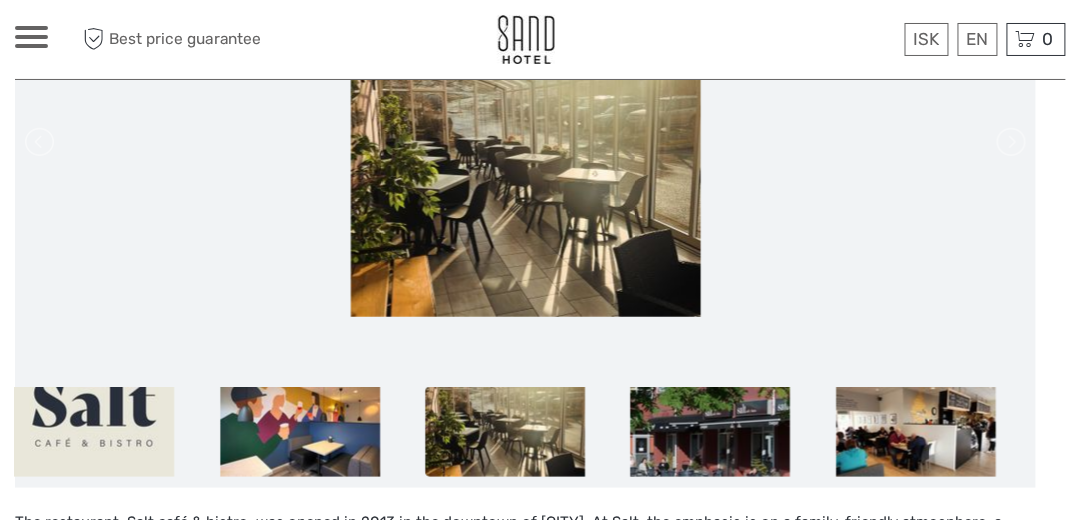 click at bounding box center (31, 46) 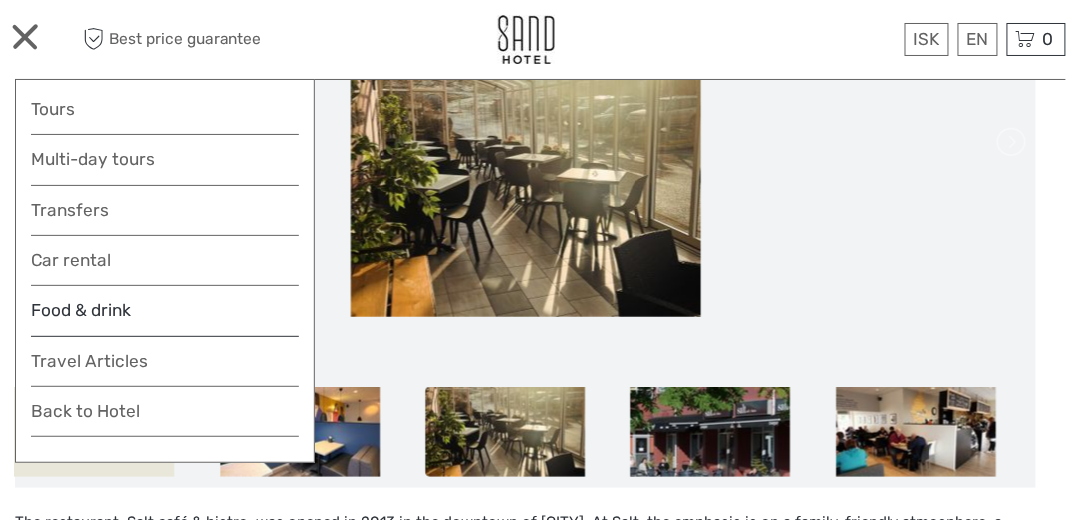 click on "Food & drink" at bounding box center [165, 316] 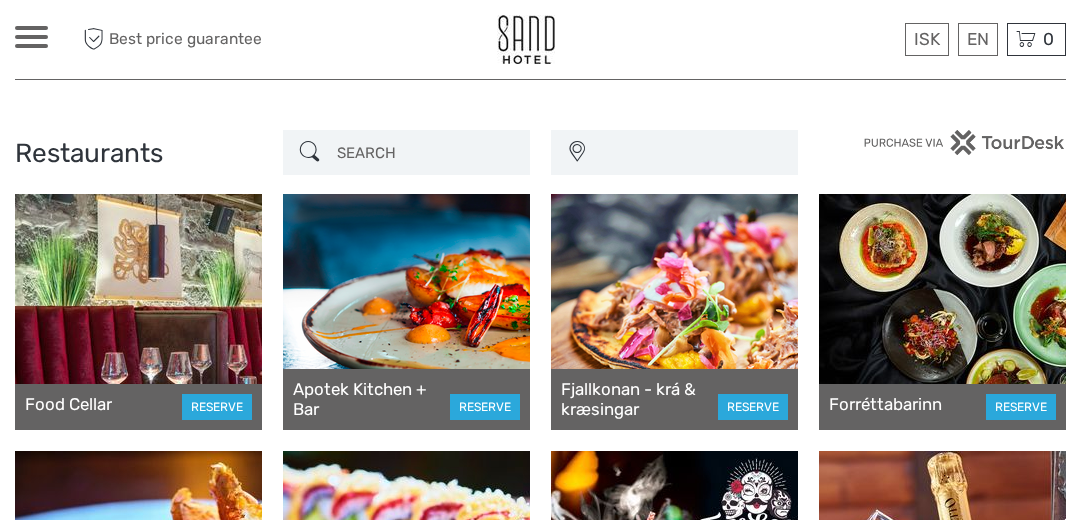 scroll, scrollTop: 0, scrollLeft: 0, axis: both 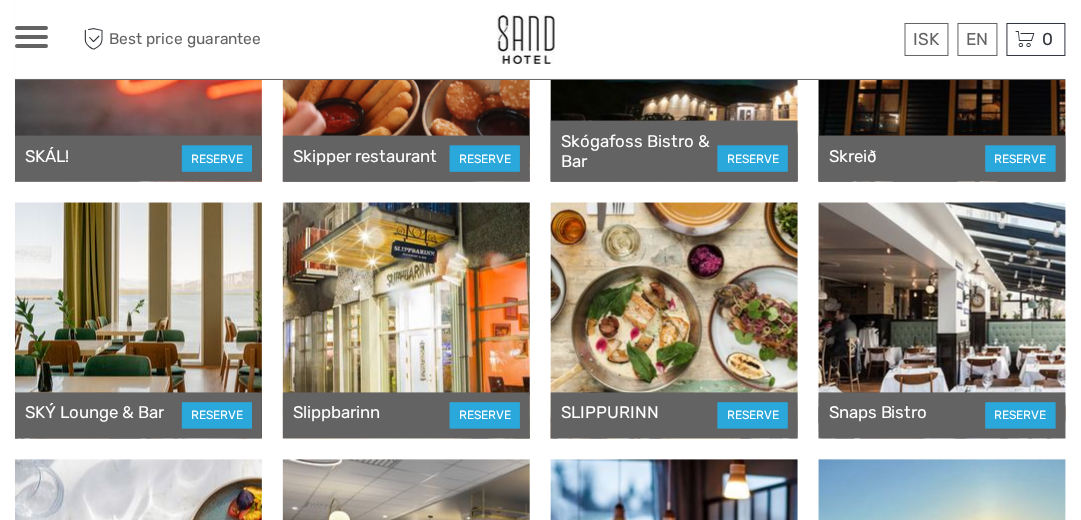 click at bounding box center [138, 321] 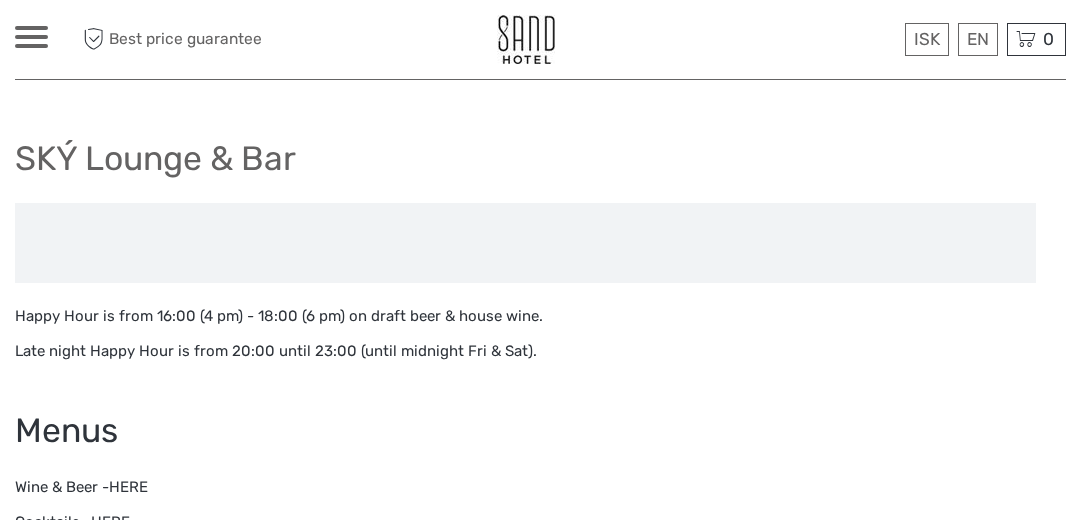 scroll, scrollTop: 0, scrollLeft: 0, axis: both 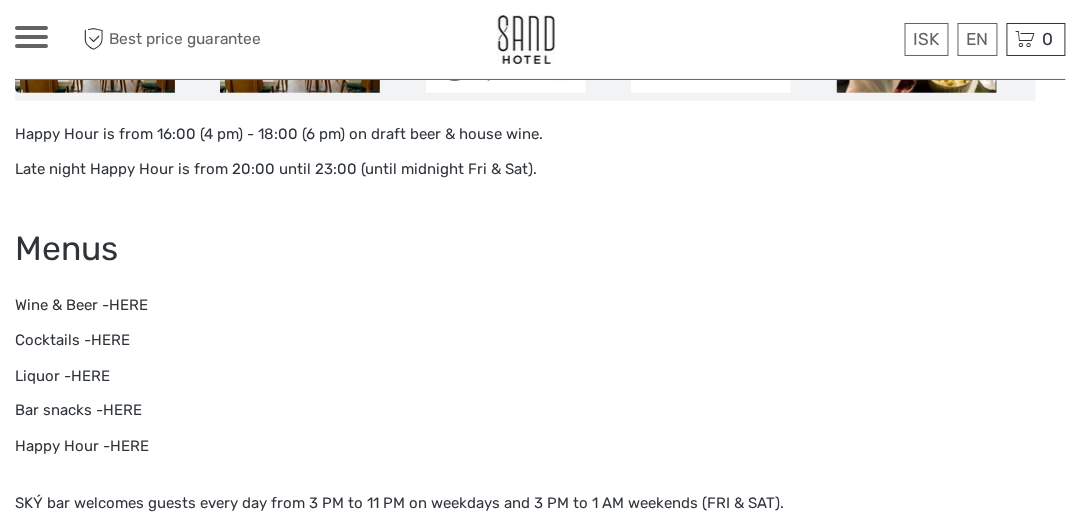 click on "HERE" at bounding box center (122, 411) 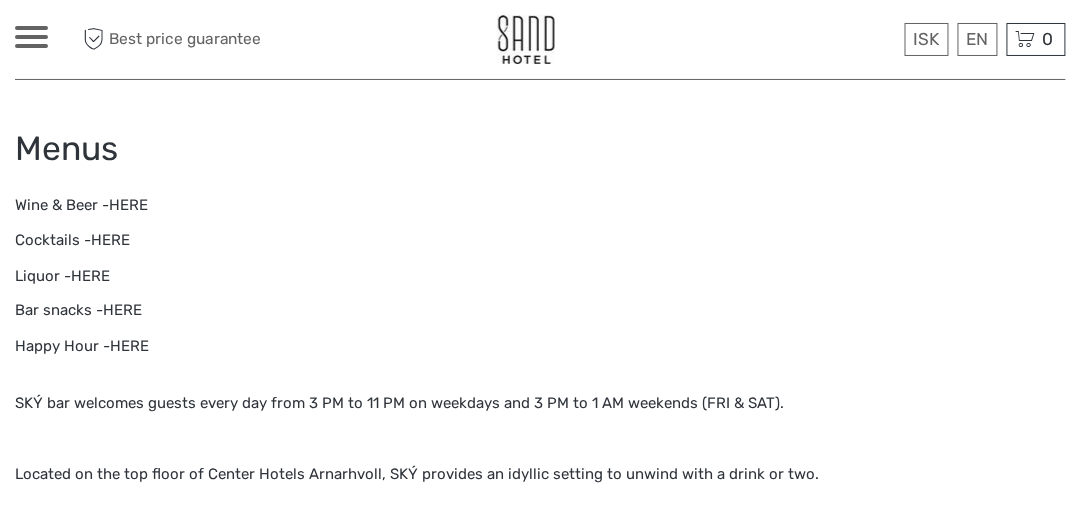 scroll, scrollTop: 700, scrollLeft: 0, axis: vertical 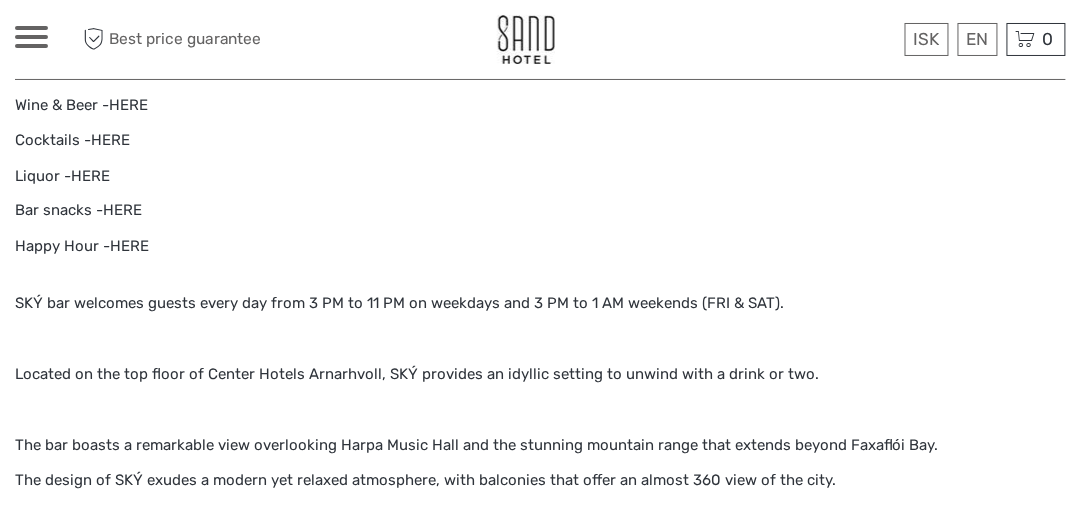 click on "ISK
ISK
€
$
£
EN
English
Español
Deutsch
Tours
Multi-day tours
Transfers
Car rental
More
Food & drink
Travel Articles
Back to Hotel
Food & drink
Travel Articles
Back to Hotel
Best price guarantee" at bounding box center (146, 39) 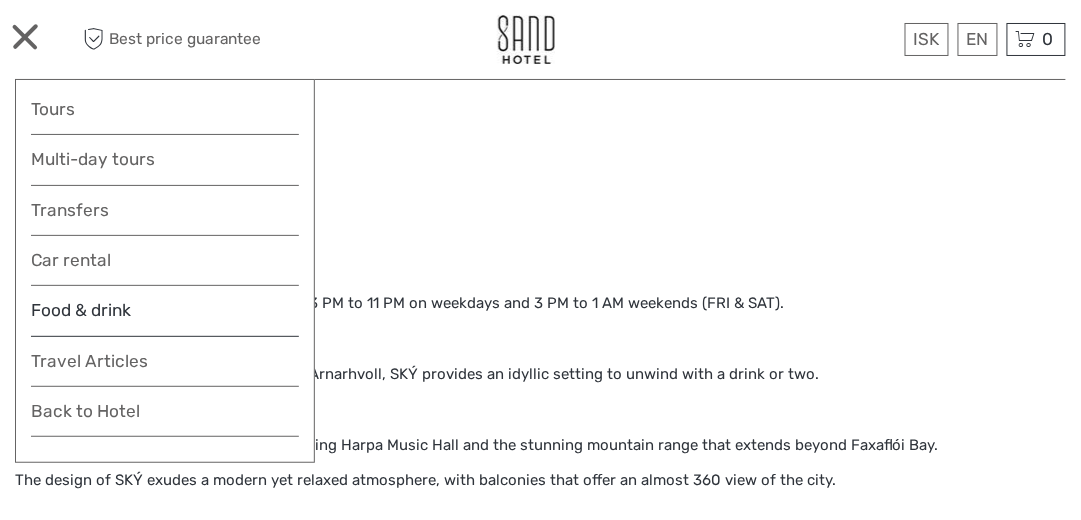 click on "Food & drink" at bounding box center [165, 316] 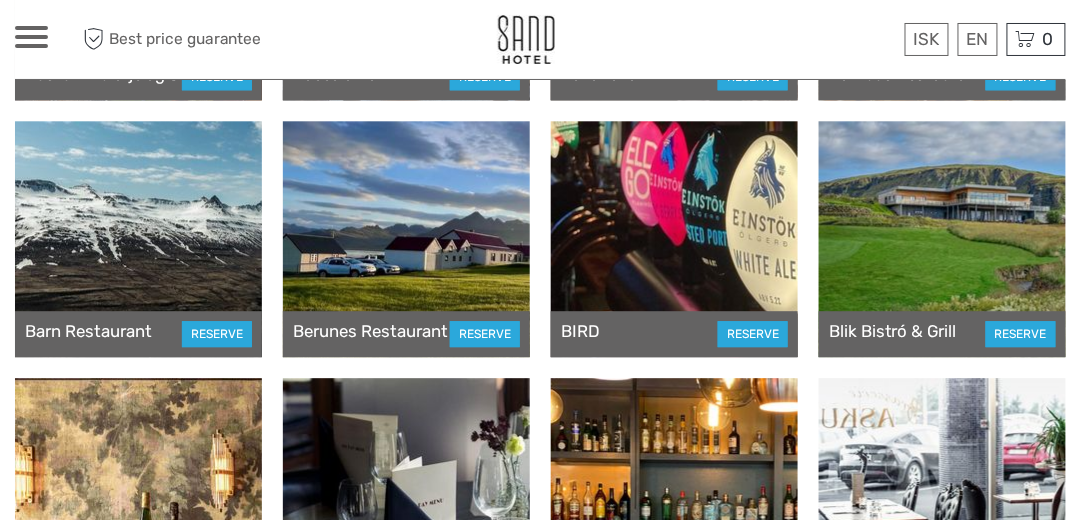 scroll, scrollTop: 1700, scrollLeft: 0, axis: vertical 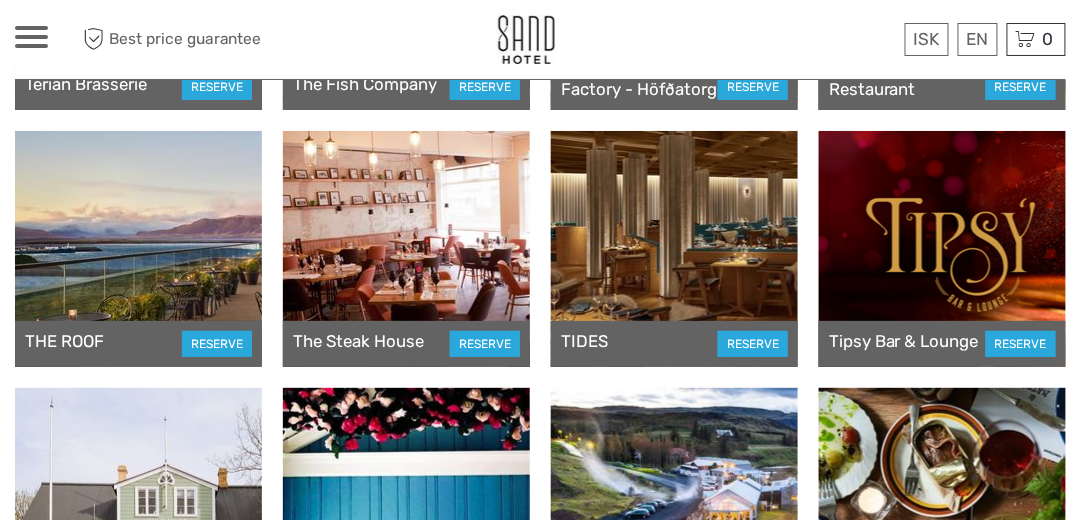 click at bounding box center (674, 249) 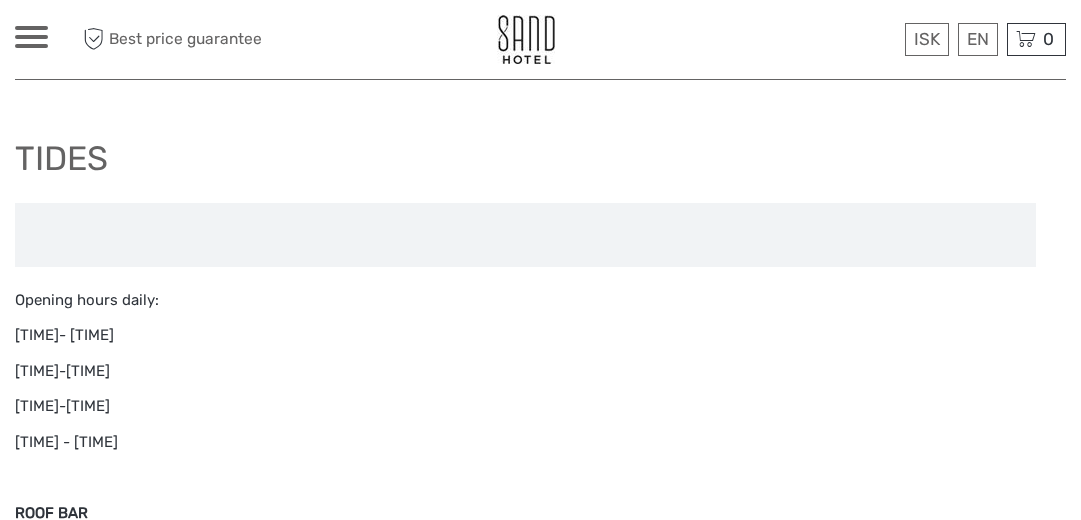 scroll, scrollTop: 0, scrollLeft: 0, axis: both 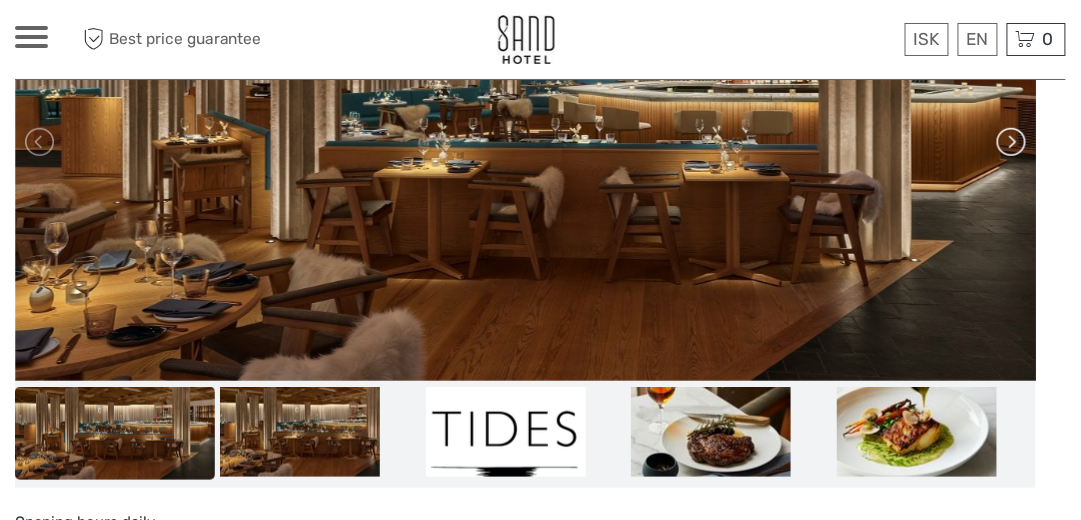 click at bounding box center [1010, 142] 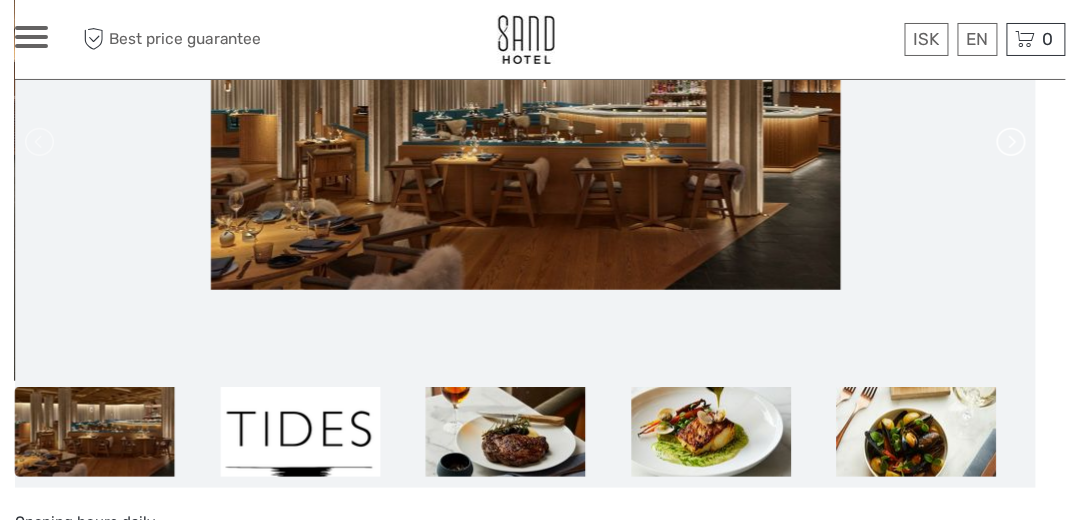click at bounding box center [1010, 142] 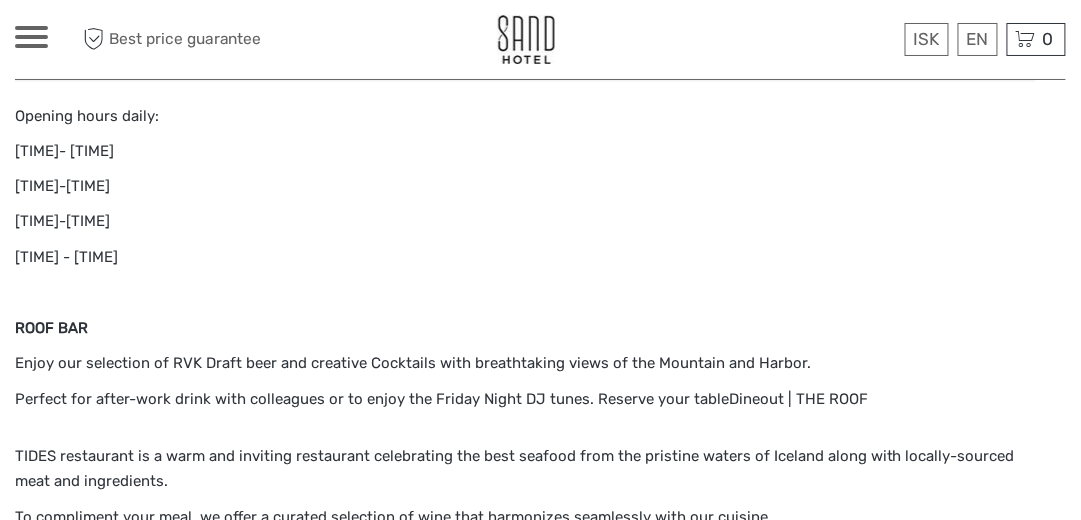 scroll, scrollTop: 800, scrollLeft: 0, axis: vertical 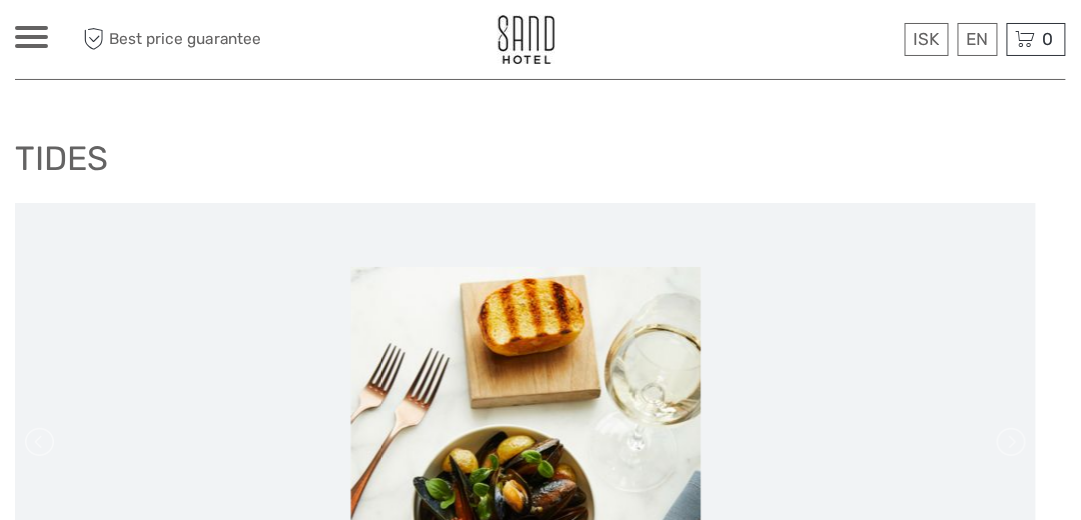 click at bounding box center (31, 28) 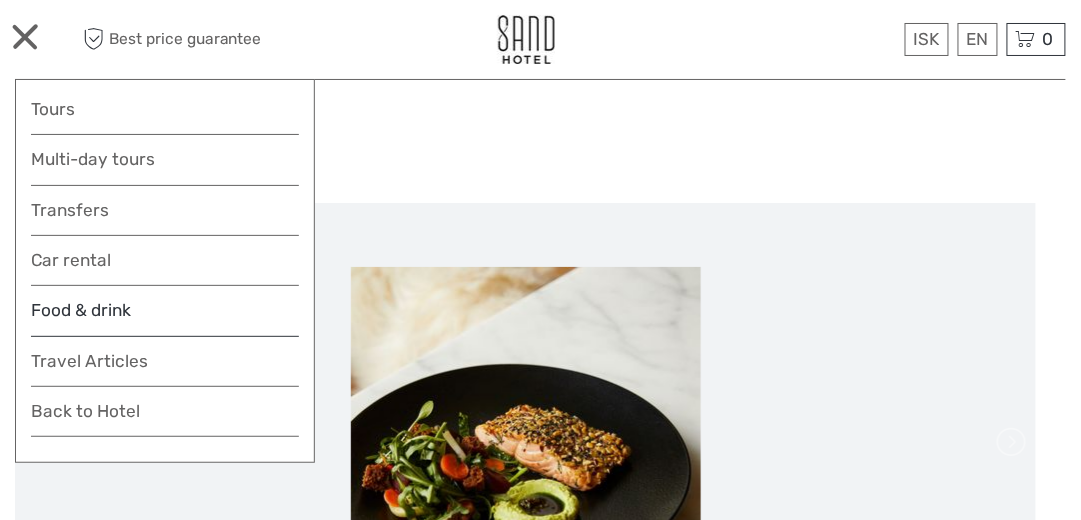 click on "Food & drink" at bounding box center [165, 316] 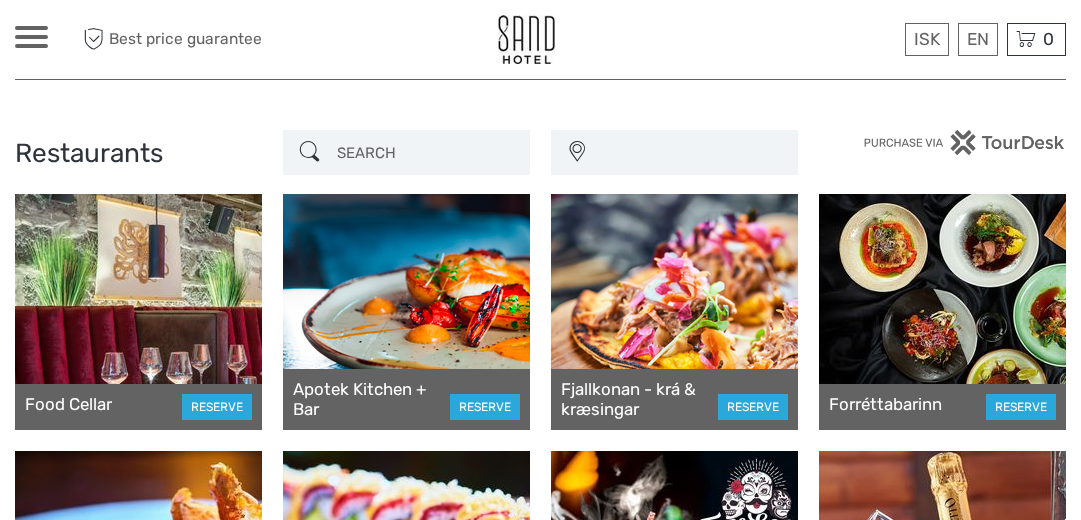 scroll, scrollTop: 0, scrollLeft: 0, axis: both 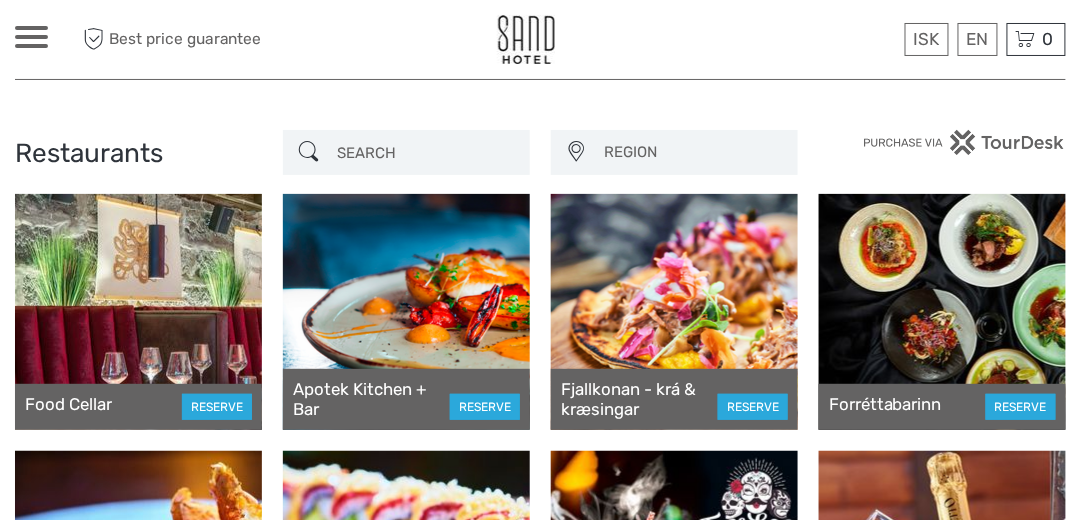 click on "Apotek Kitchen + Bar" at bounding box center (371, 399) 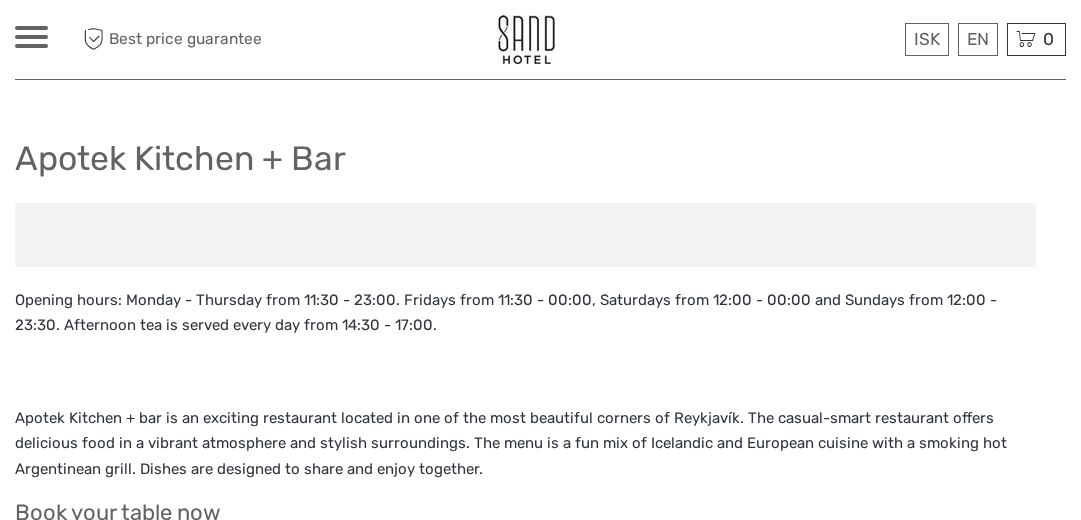 scroll, scrollTop: 0, scrollLeft: 0, axis: both 